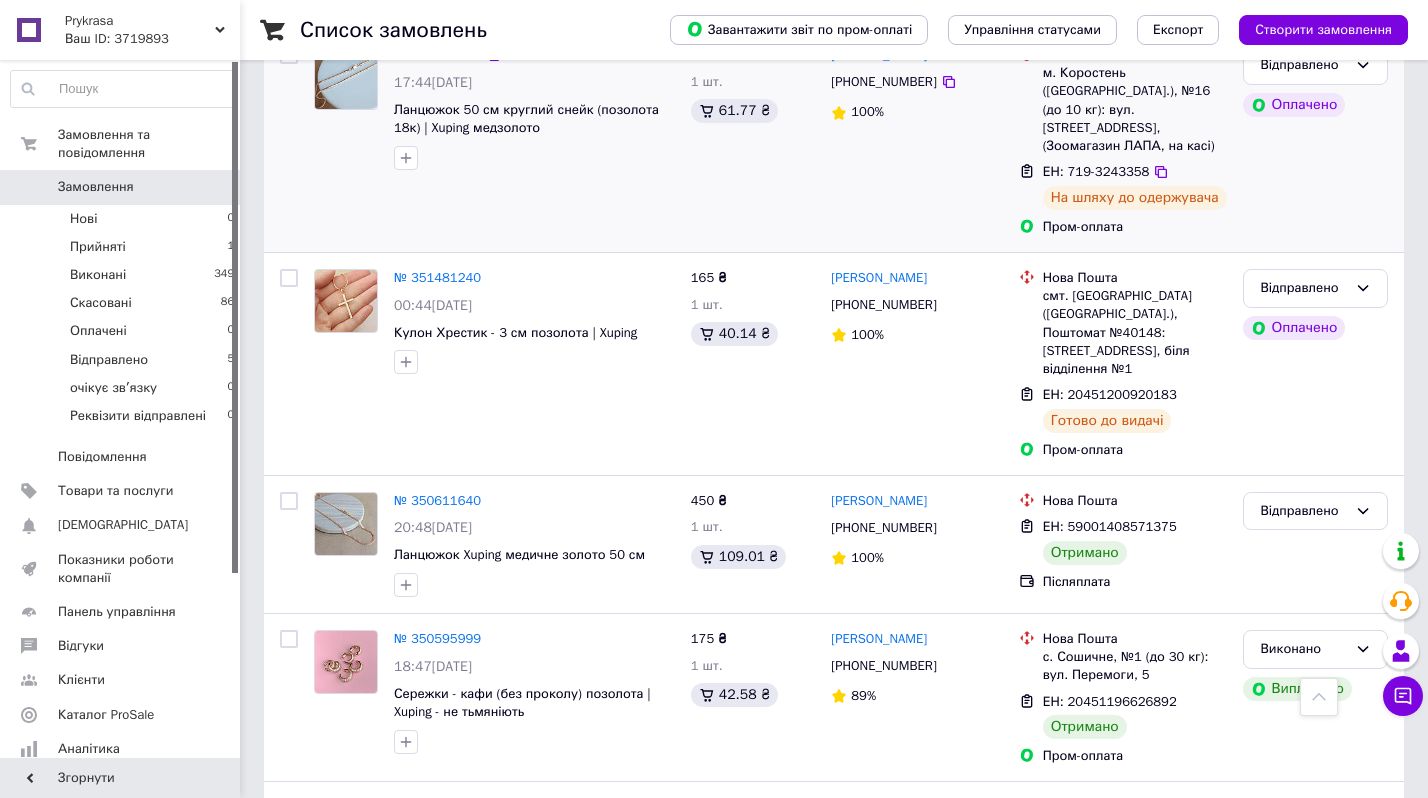 scroll, scrollTop: 0, scrollLeft: 0, axis: both 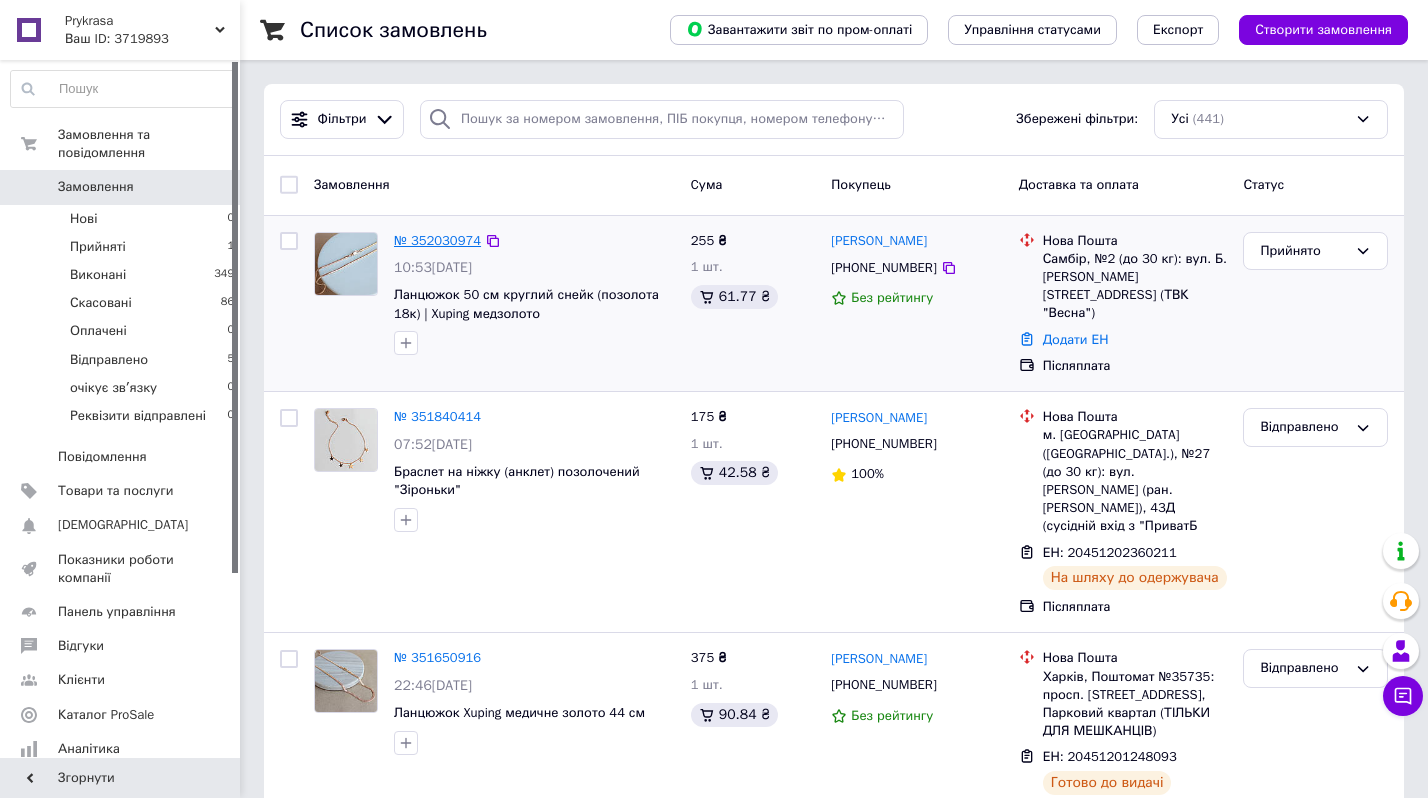 click on "№ 352030974" at bounding box center (437, 240) 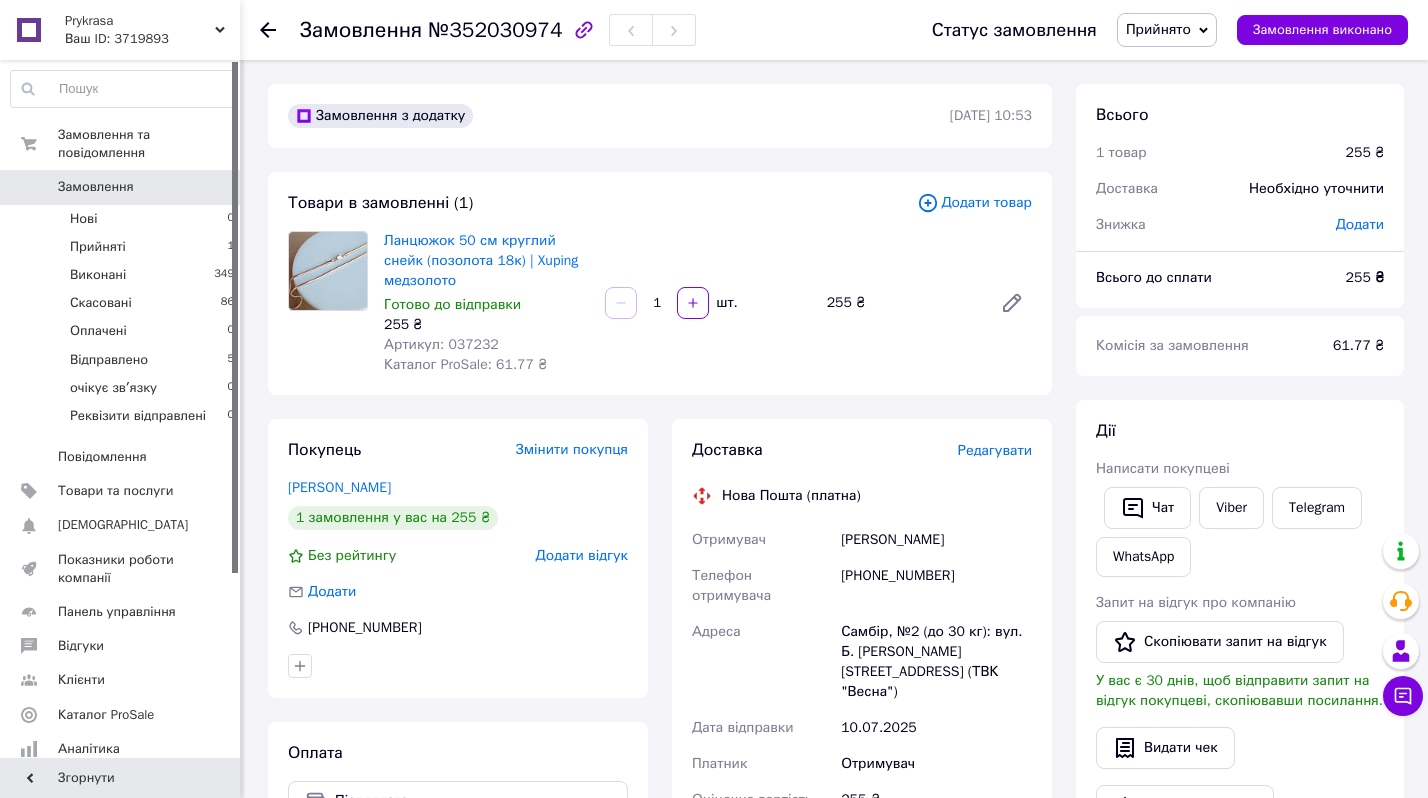 click on "+380684422695" at bounding box center (936, 586) 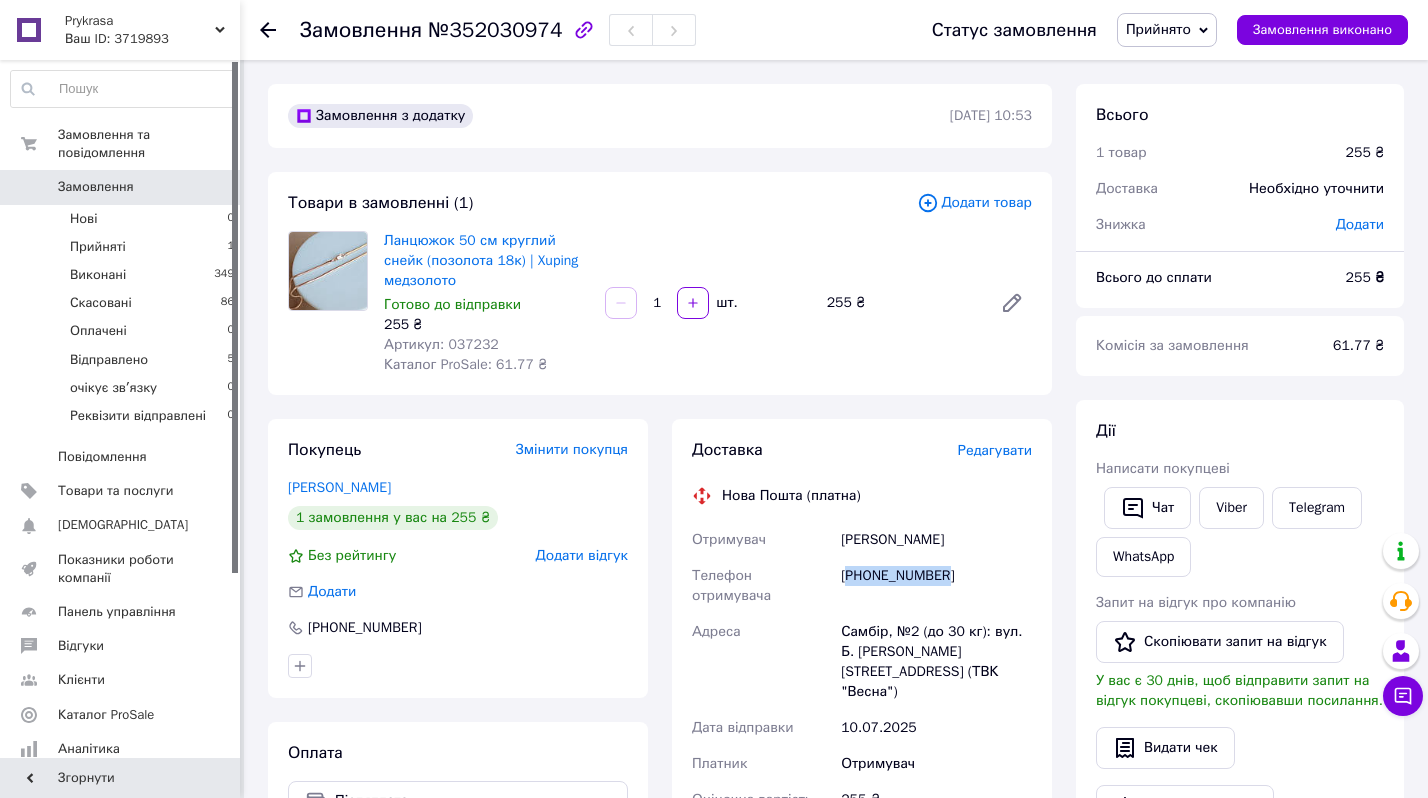 click on "+380684422695" at bounding box center (936, 586) 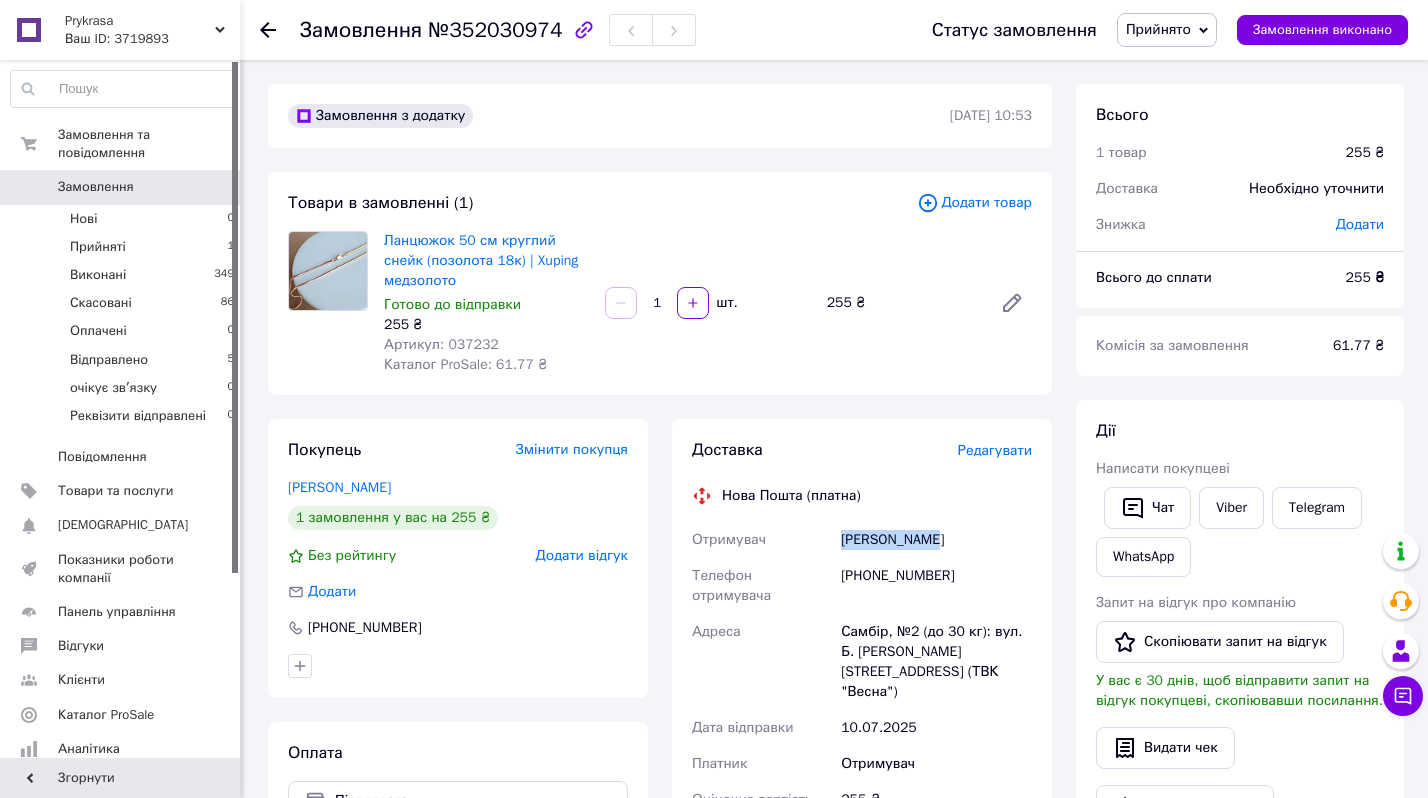 drag, startPoint x: 841, startPoint y: 541, endPoint x: 971, endPoint y: 549, distance: 130.24593 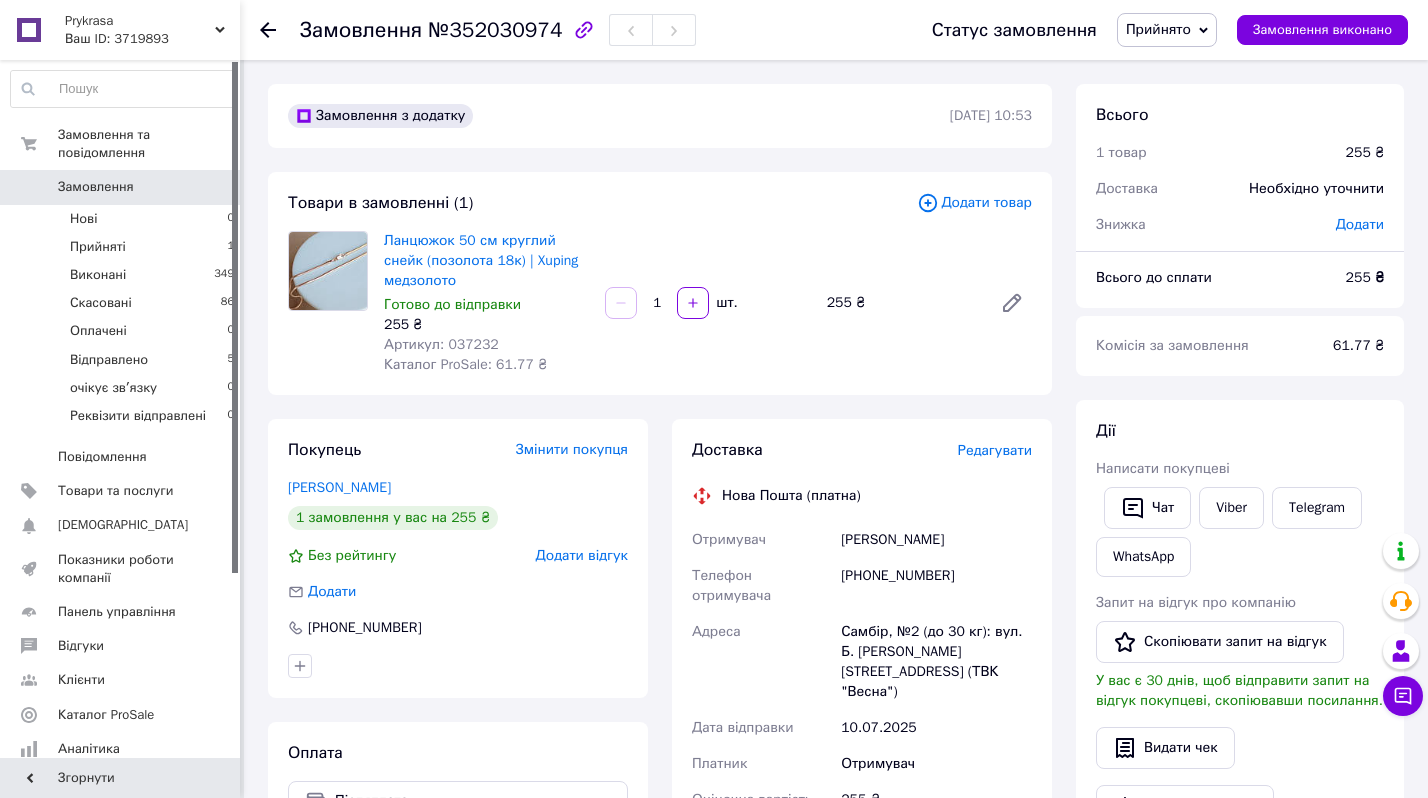 click on "Самбір, №2 (до 30 кг): вул. Б. [PERSON_NAME][STREET_ADDRESS] (ТВК "Весна")" at bounding box center (936, 662) 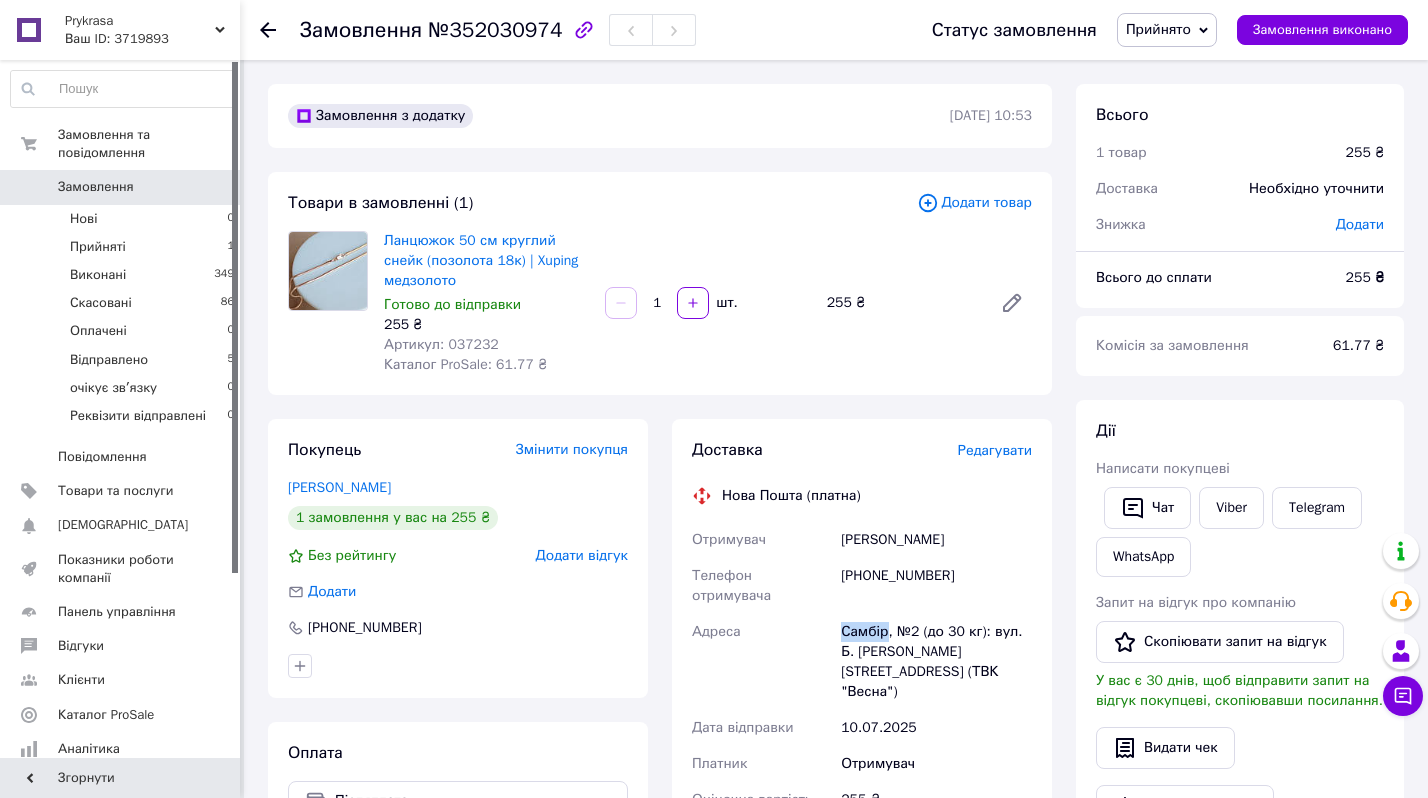 click on "Самбір, №2 (до 30 кг): вул. Б. [PERSON_NAME][STREET_ADDRESS] (ТВК "Весна")" at bounding box center [936, 662] 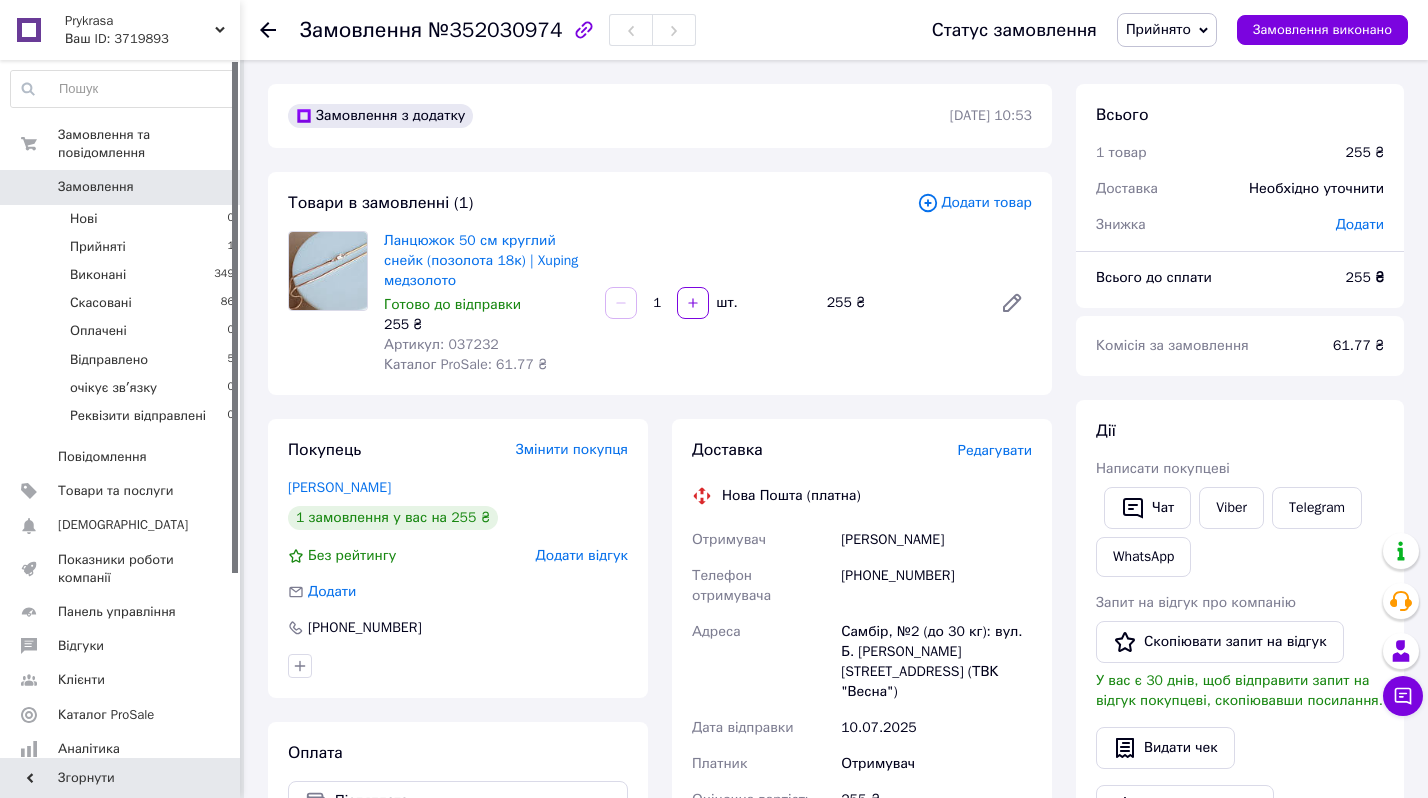 click on "Отримувач" at bounding box center (762, 540) 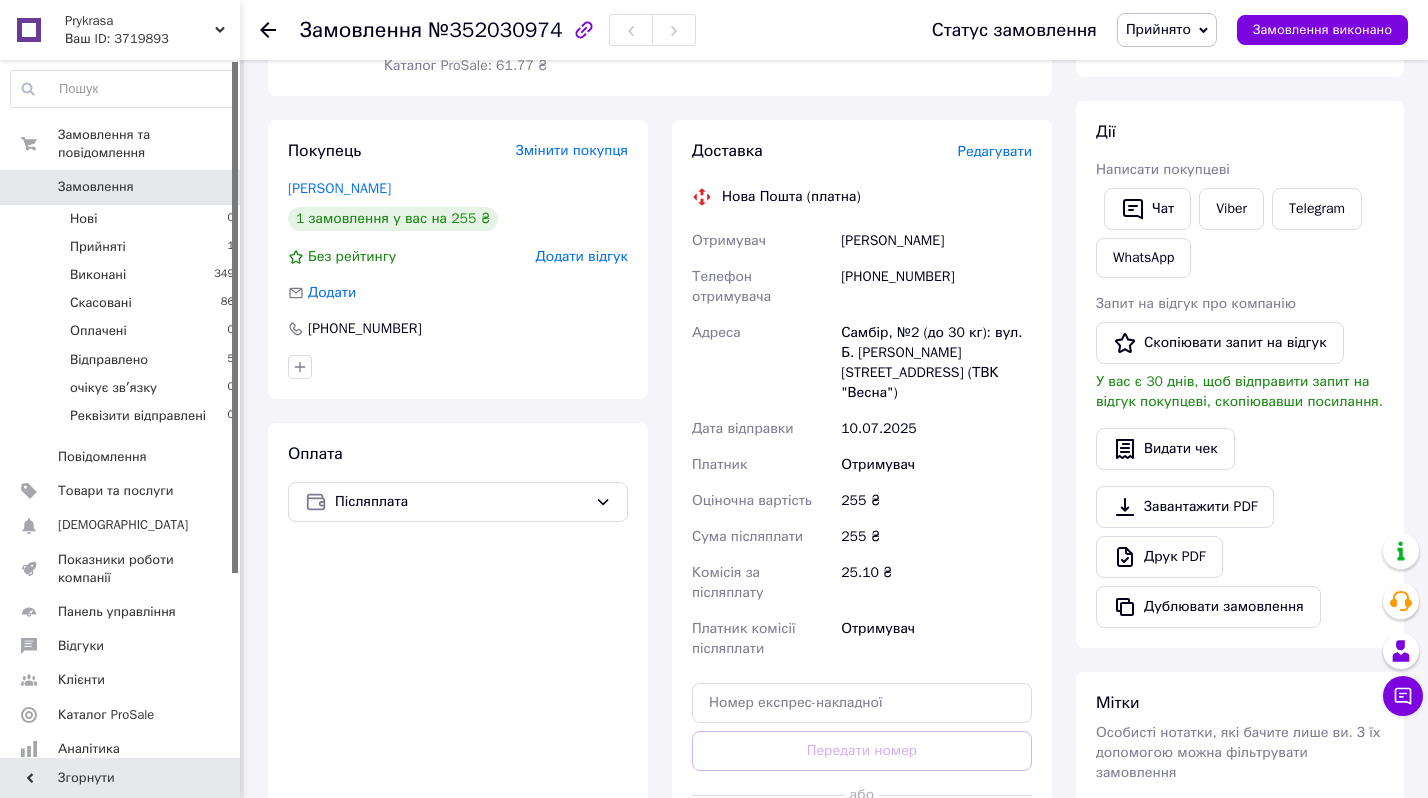 scroll, scrollTop: 302, scrollLeft: 0, axis: vertical 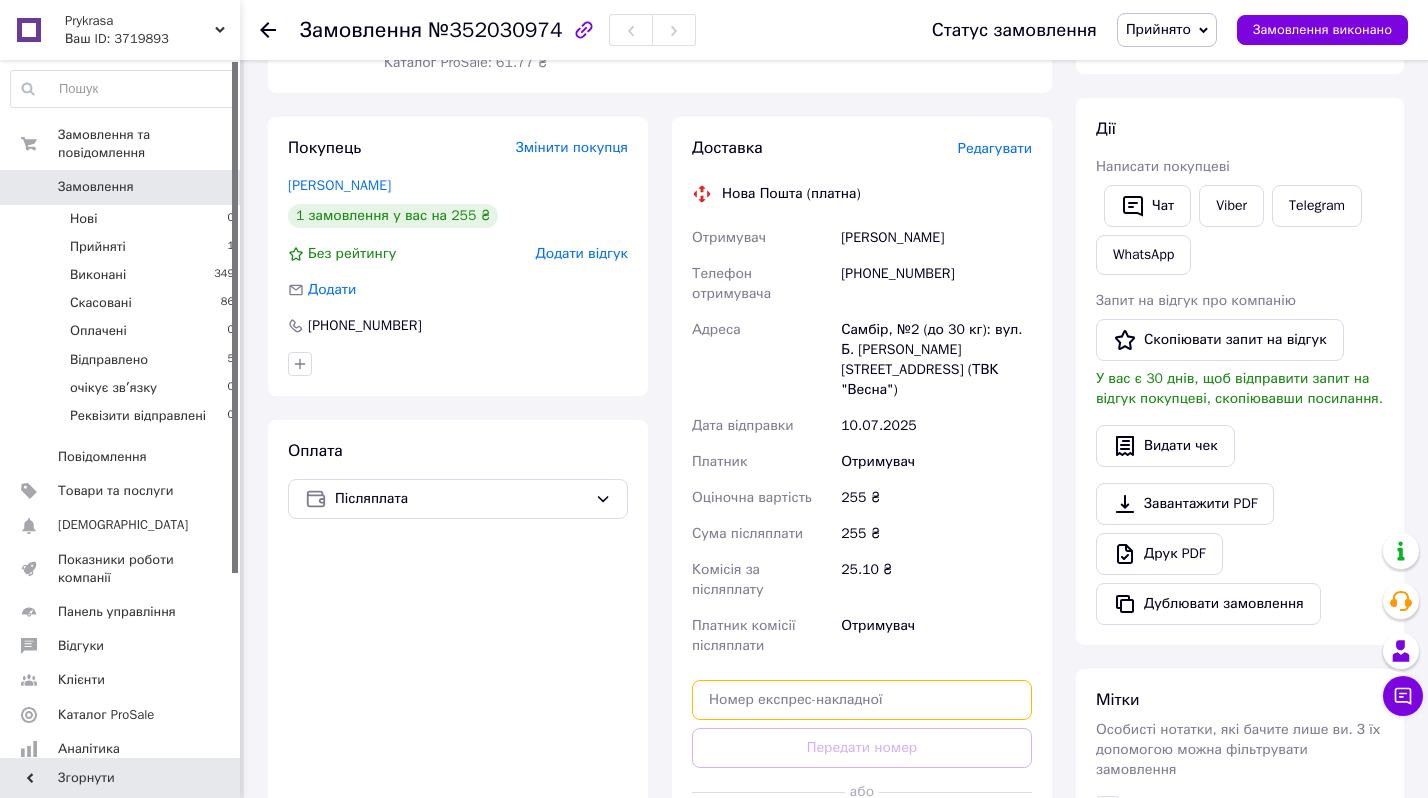 click at bounding box center (862, 700) 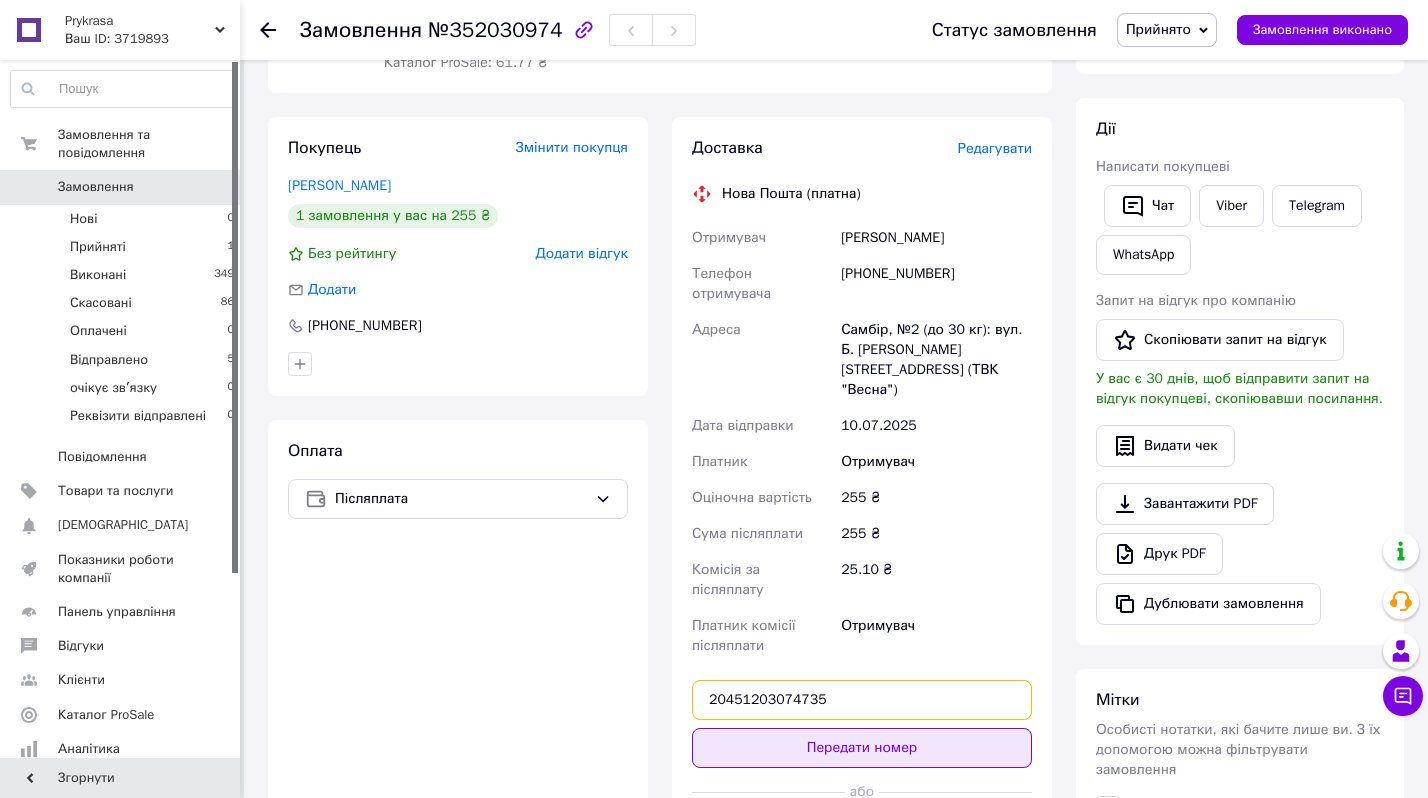 type on "20451203074735" 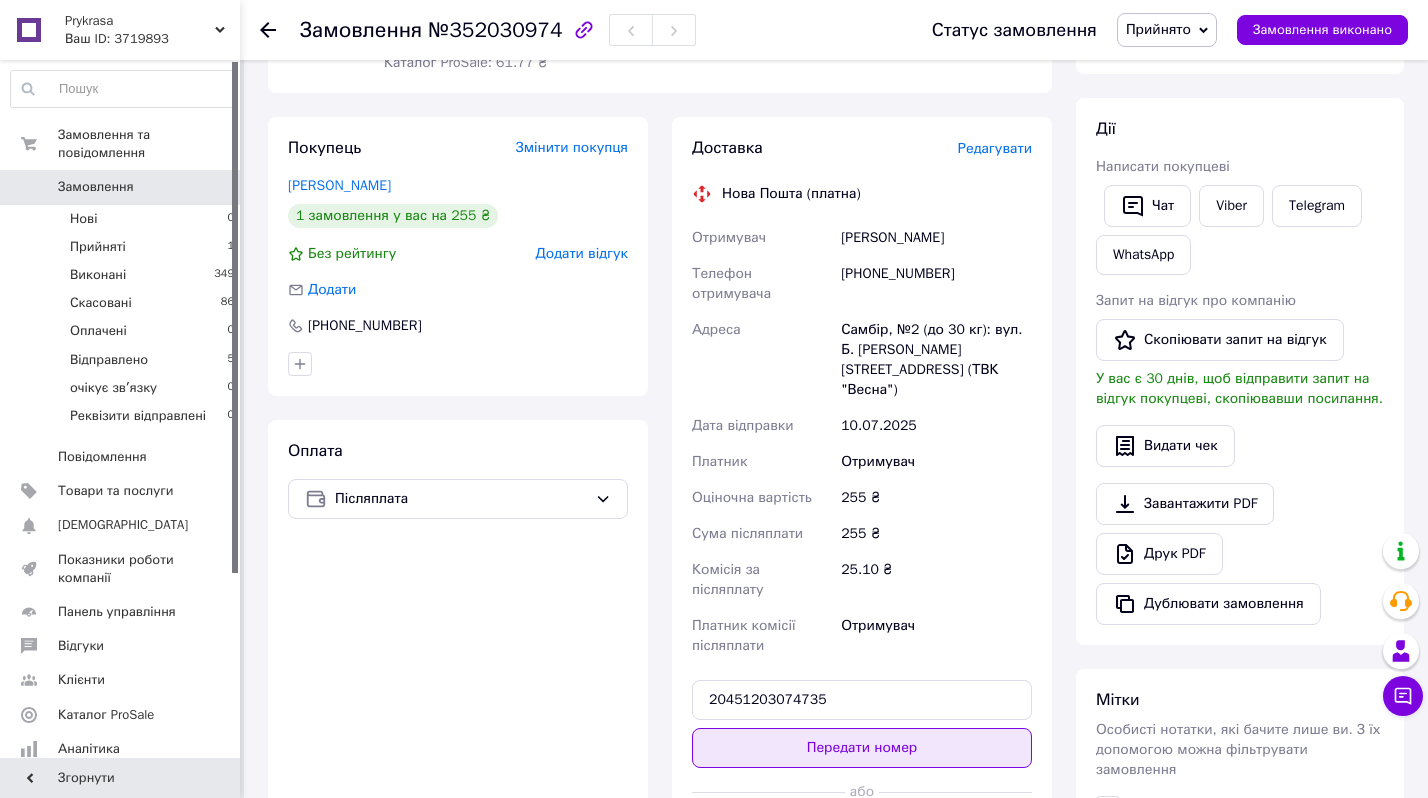 click on "Передати номер" at bounding box center (862, 748) 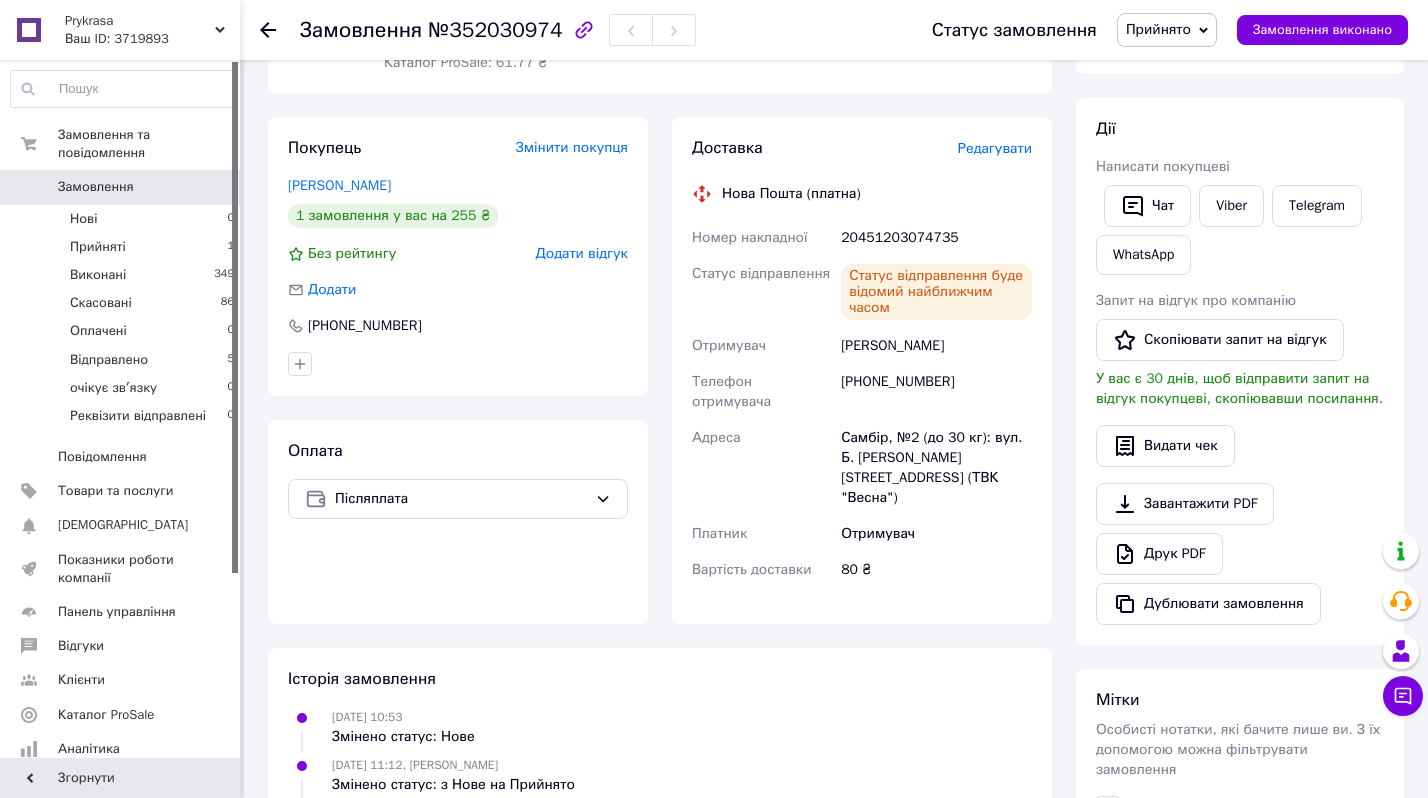click on "Прийнято" at bounding box center (1158, 29) 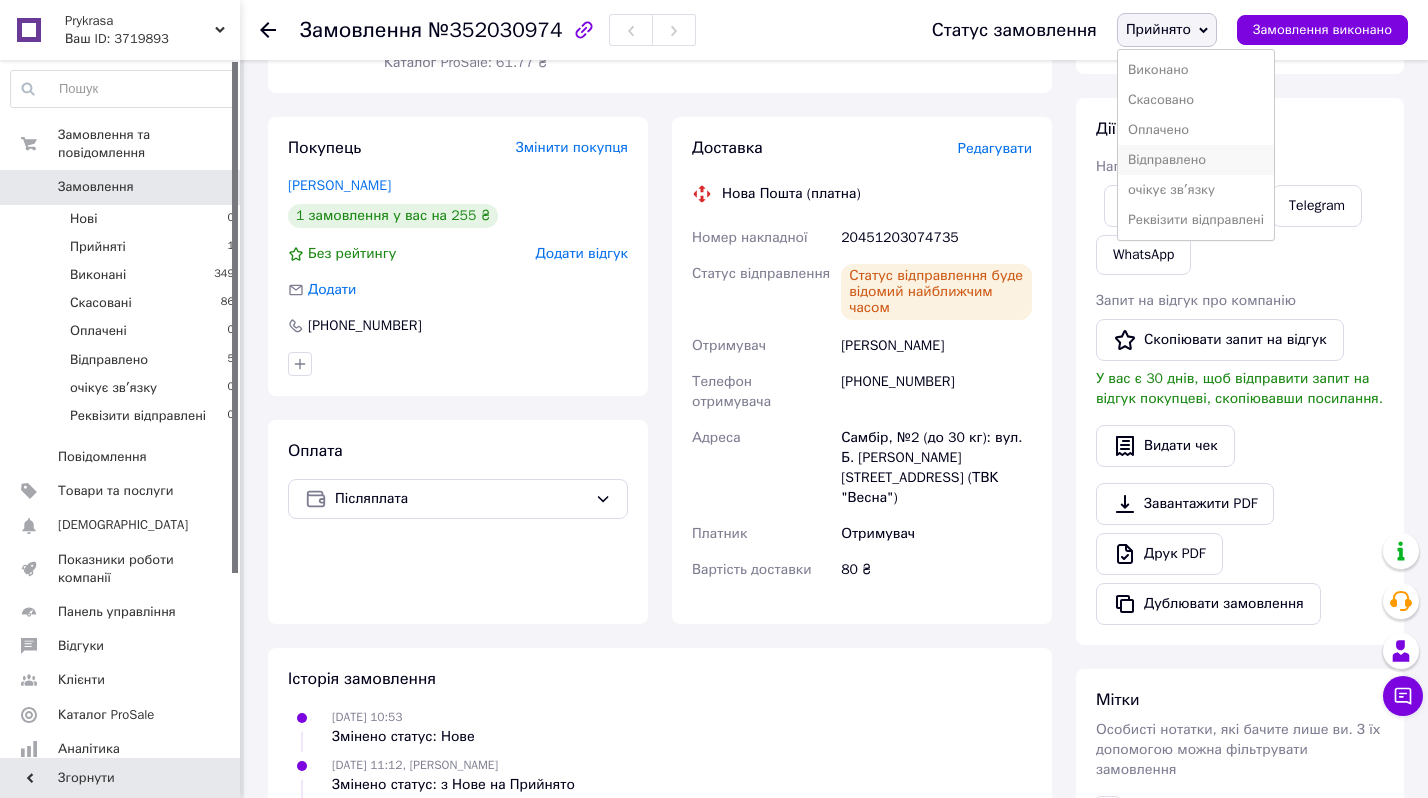 click on "Відправлено" at bounding box center [1196, 160] 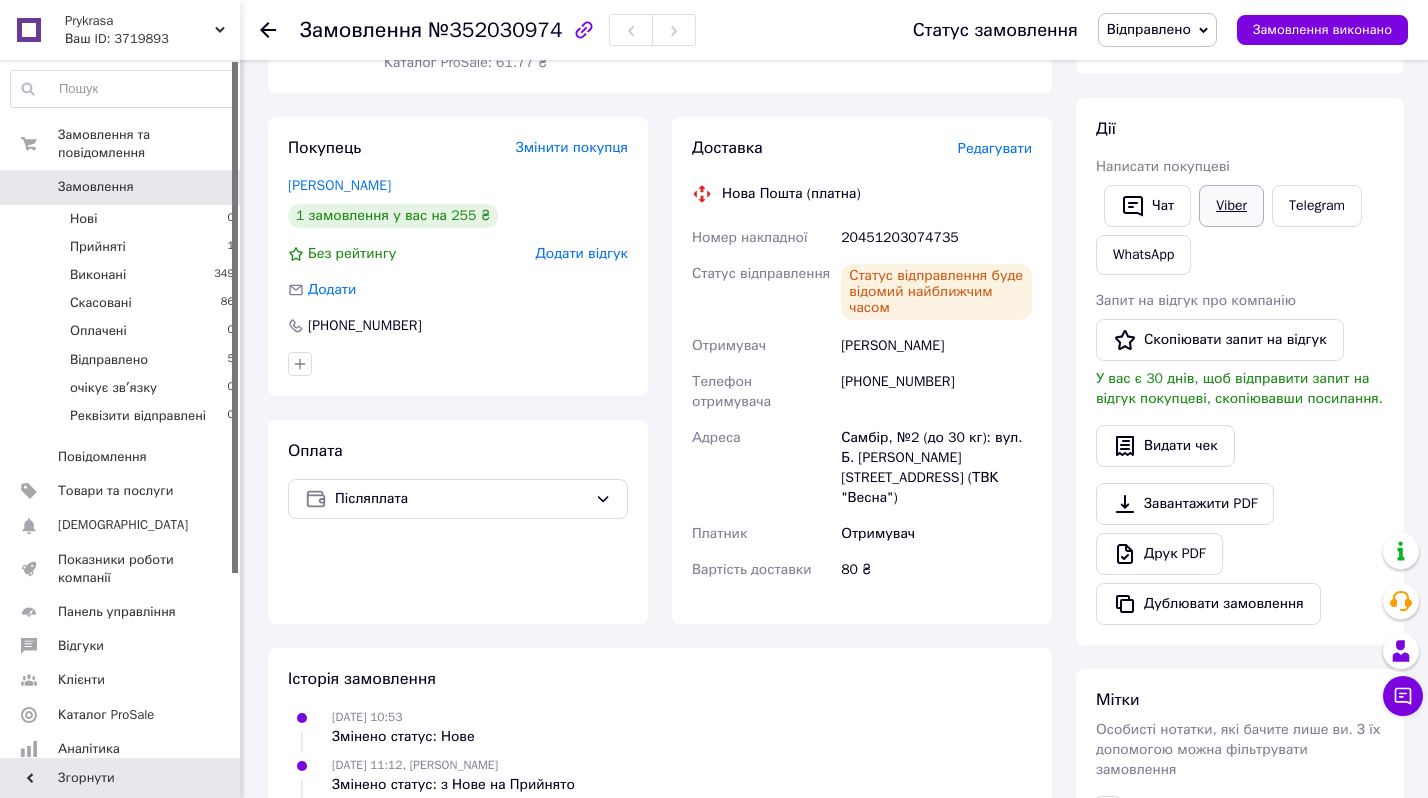 click on "Viber" at bounding box center (1231, 206) 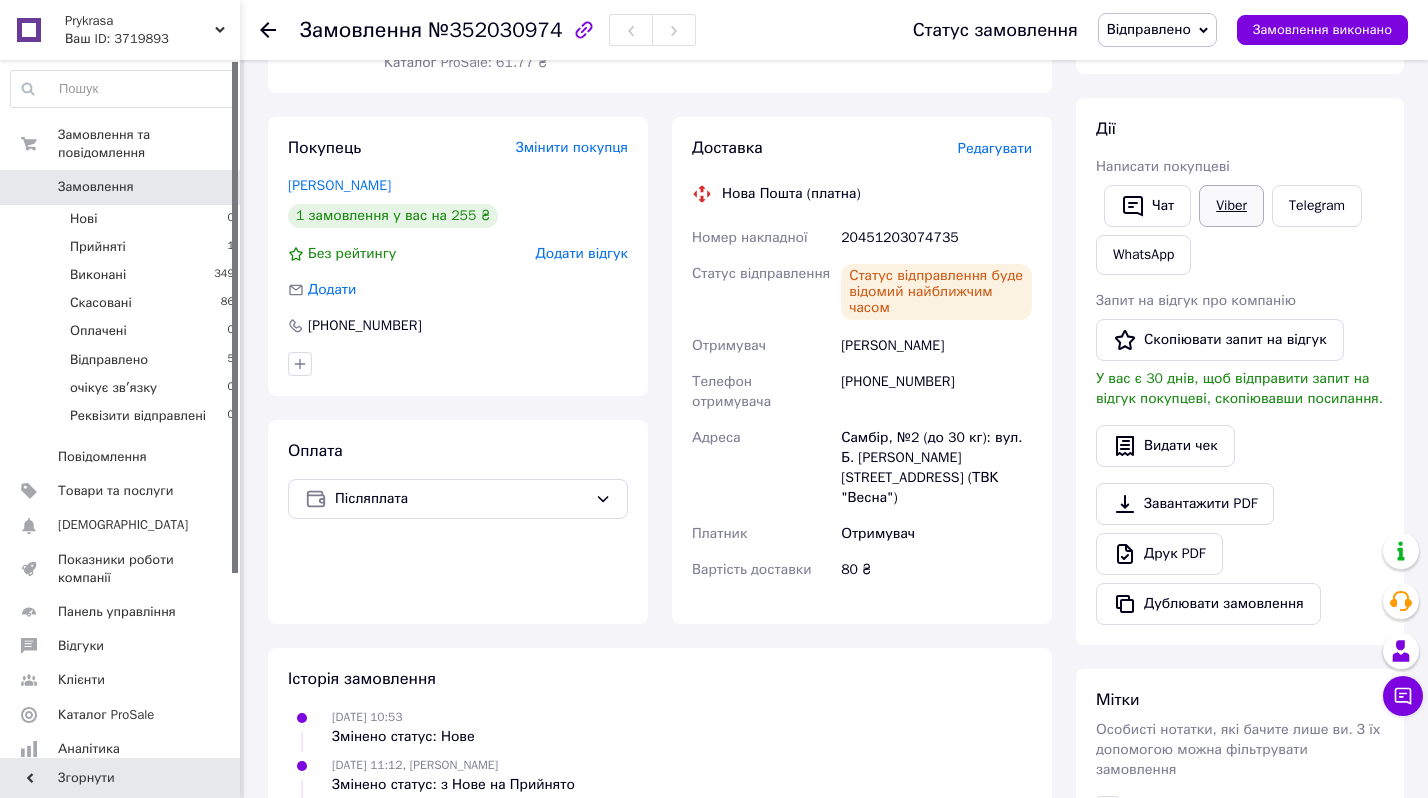 click on "Viber" at bounding box center [1231, 206] 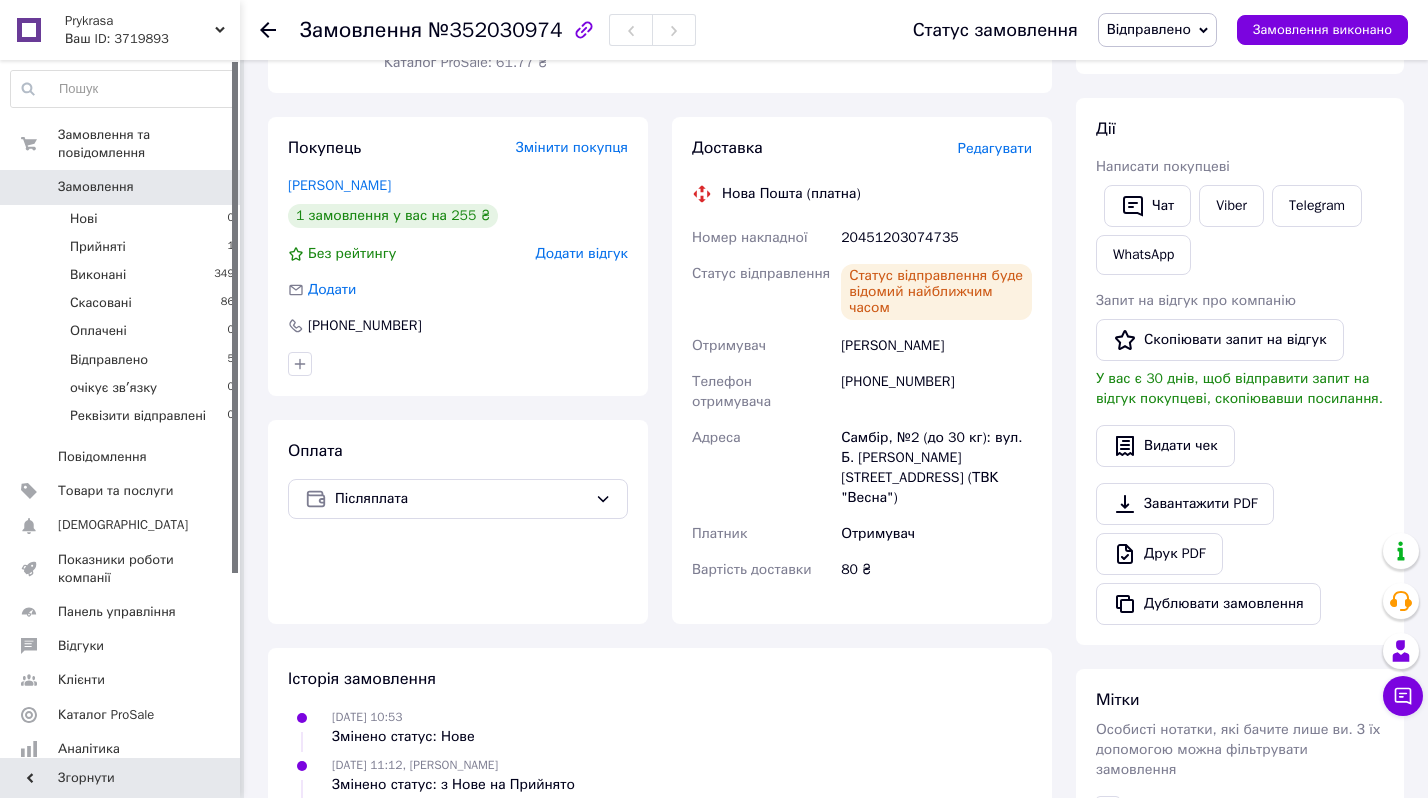 scroll, scrollTop: 0, scrollLeft: 0, axis: both 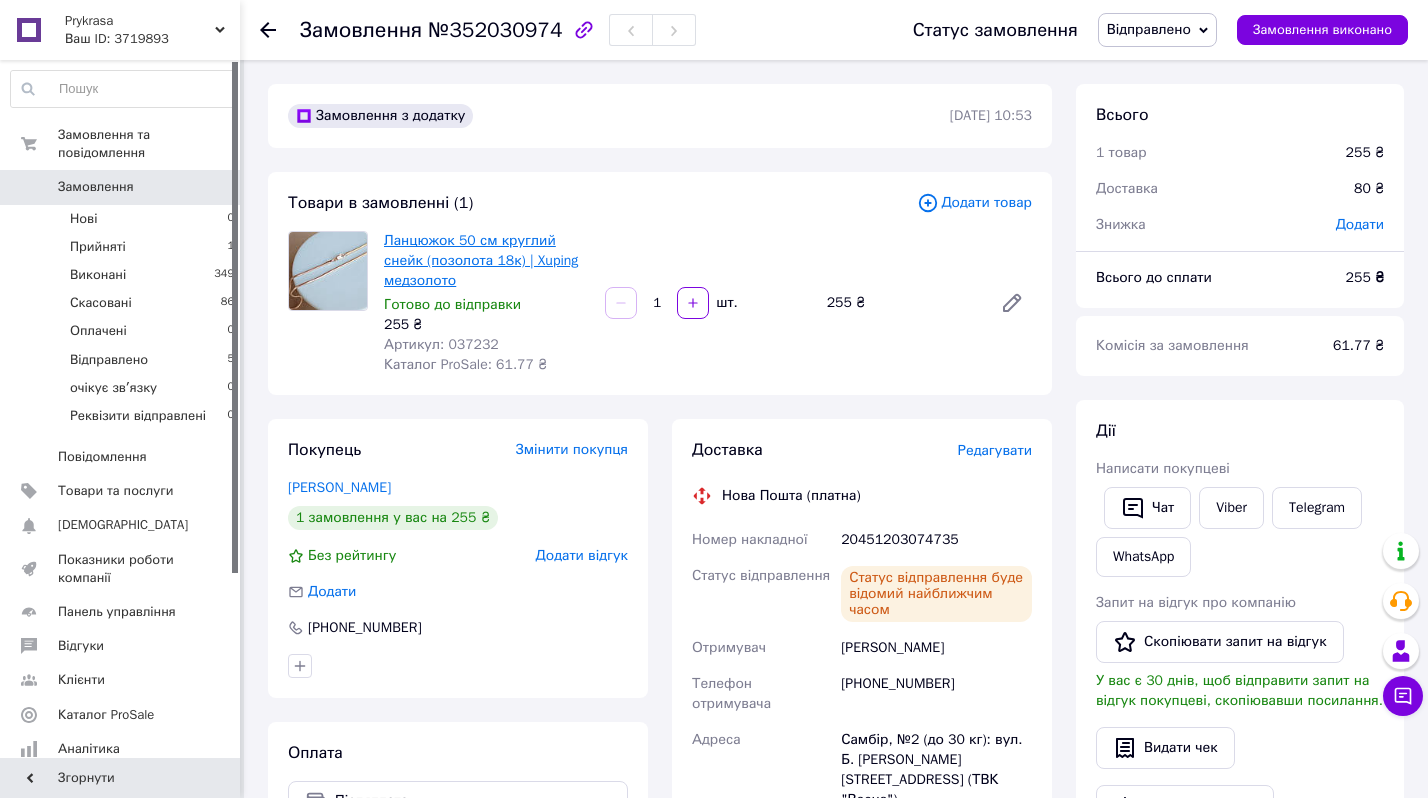 click on "Ланцюжок 50 см круглий снейк (позолота 18к) | Xuping медзолото" at bounding box center [481, 260] 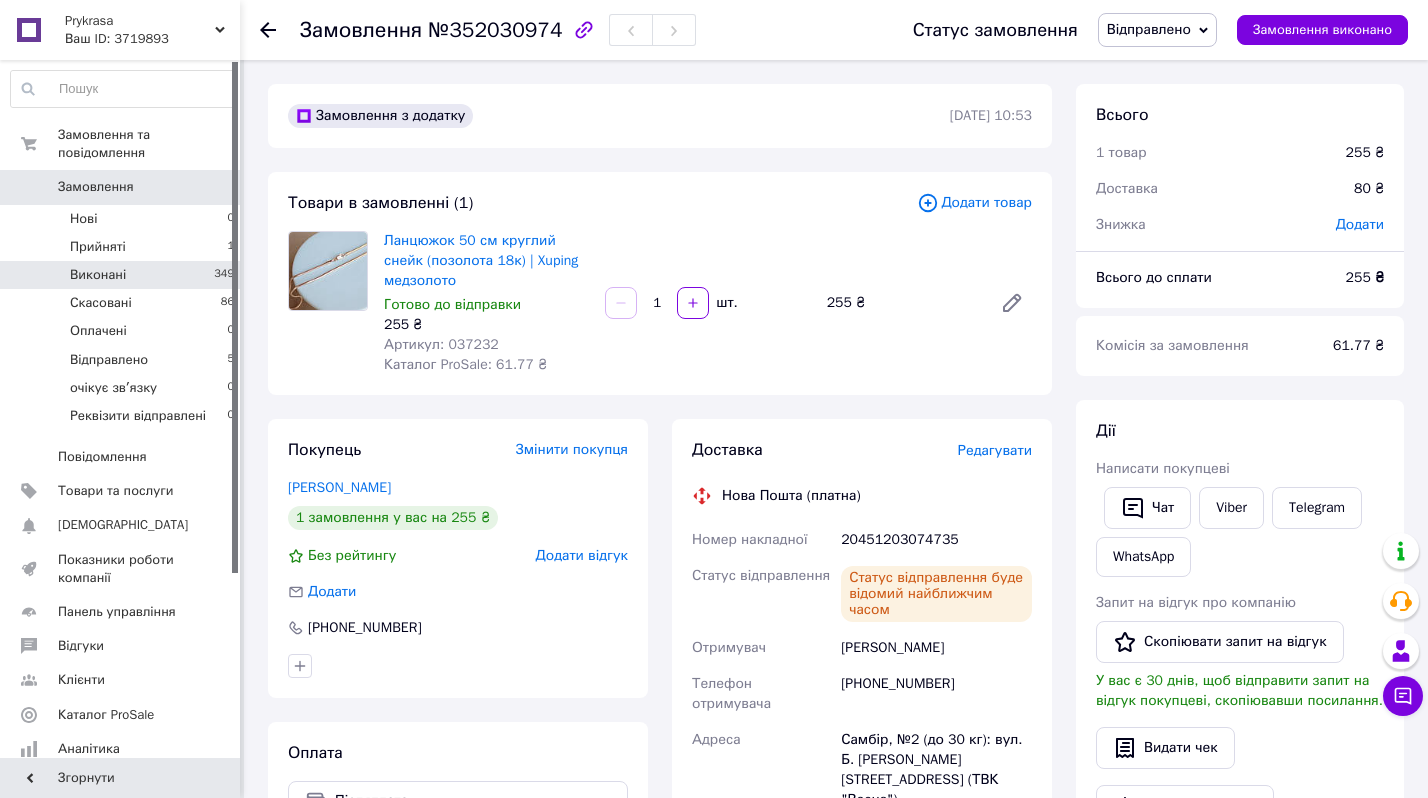 click on "Виконані" at bounding box center (98, 275) 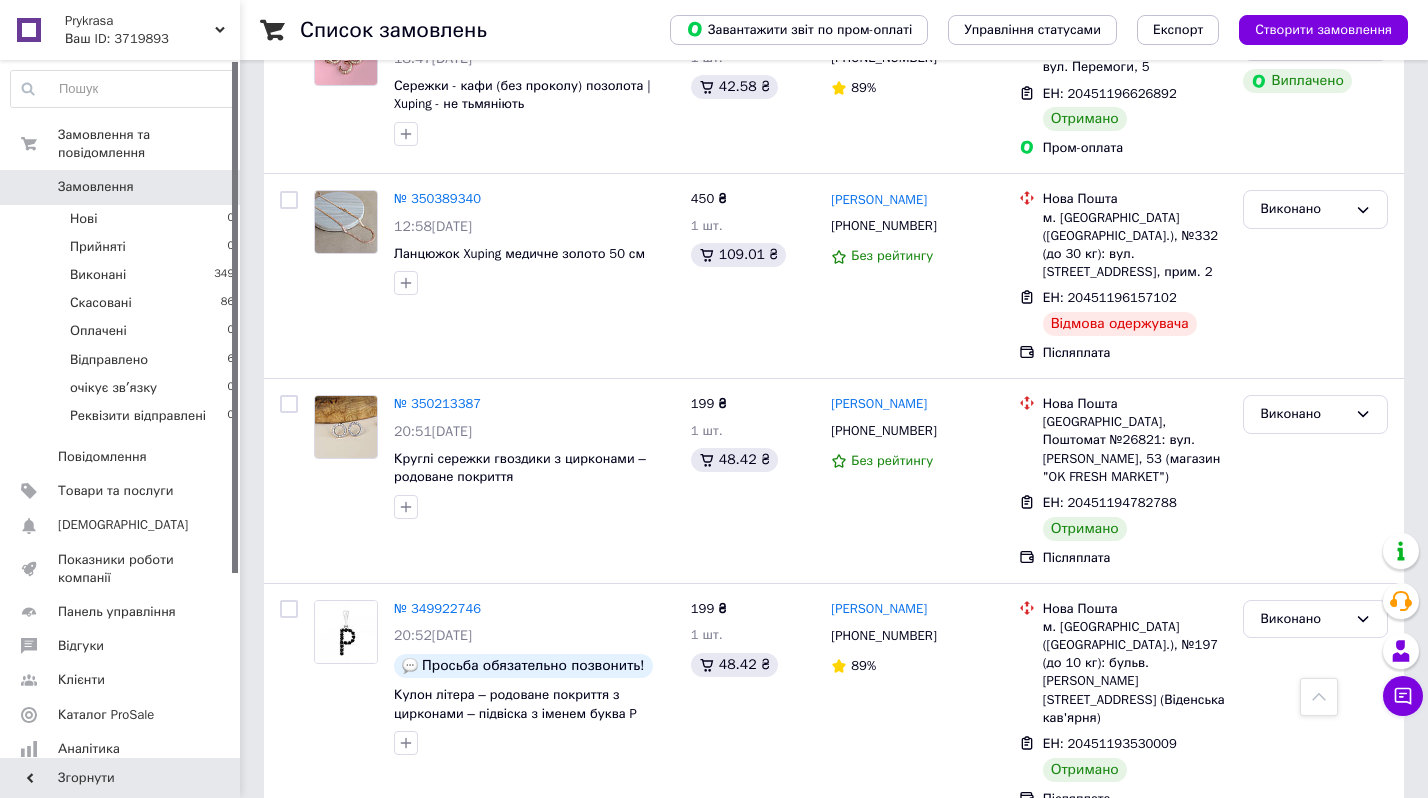 scroll, scrollTop: 1445, scrollLeft: 0, axis: vertical 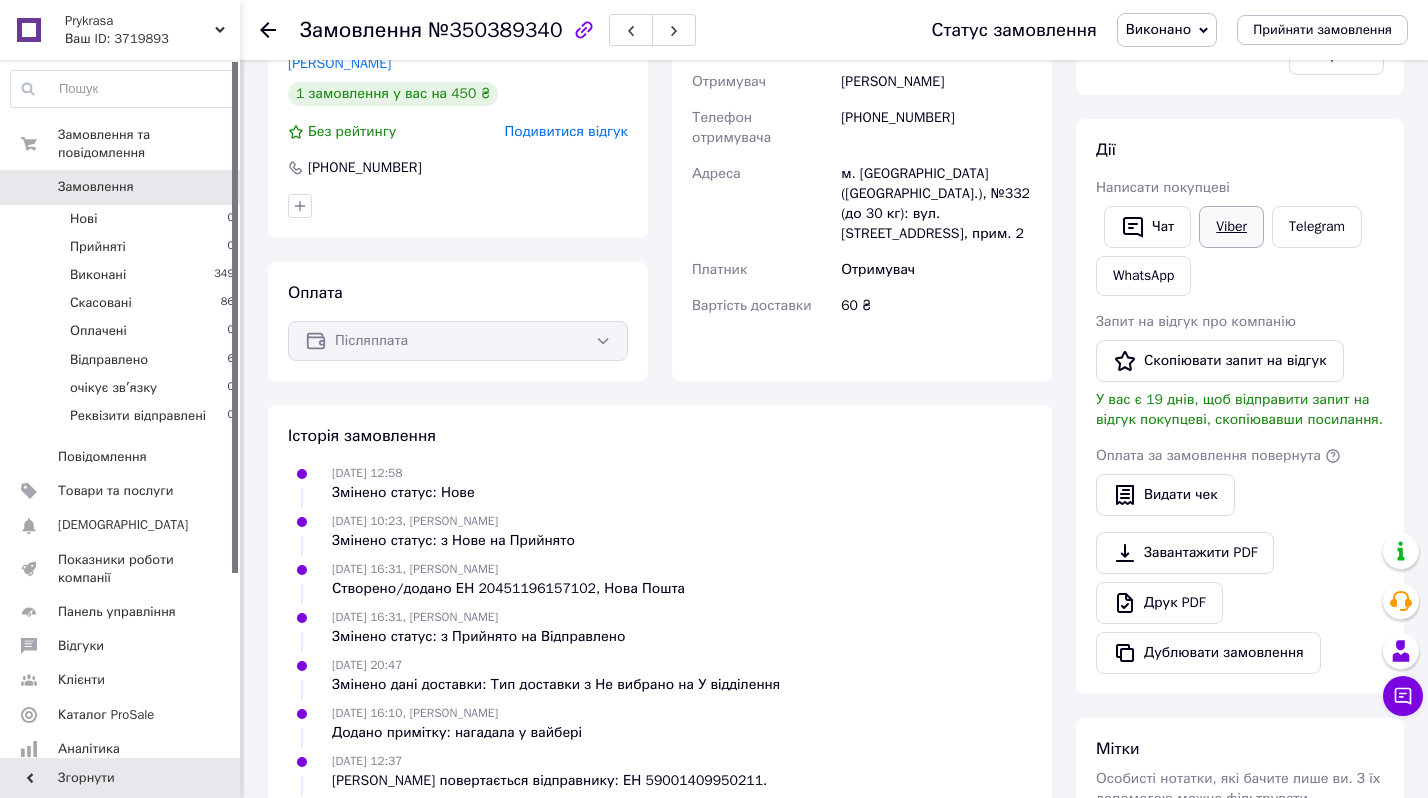 click on "Viber" at bounding box center [1231, 227] 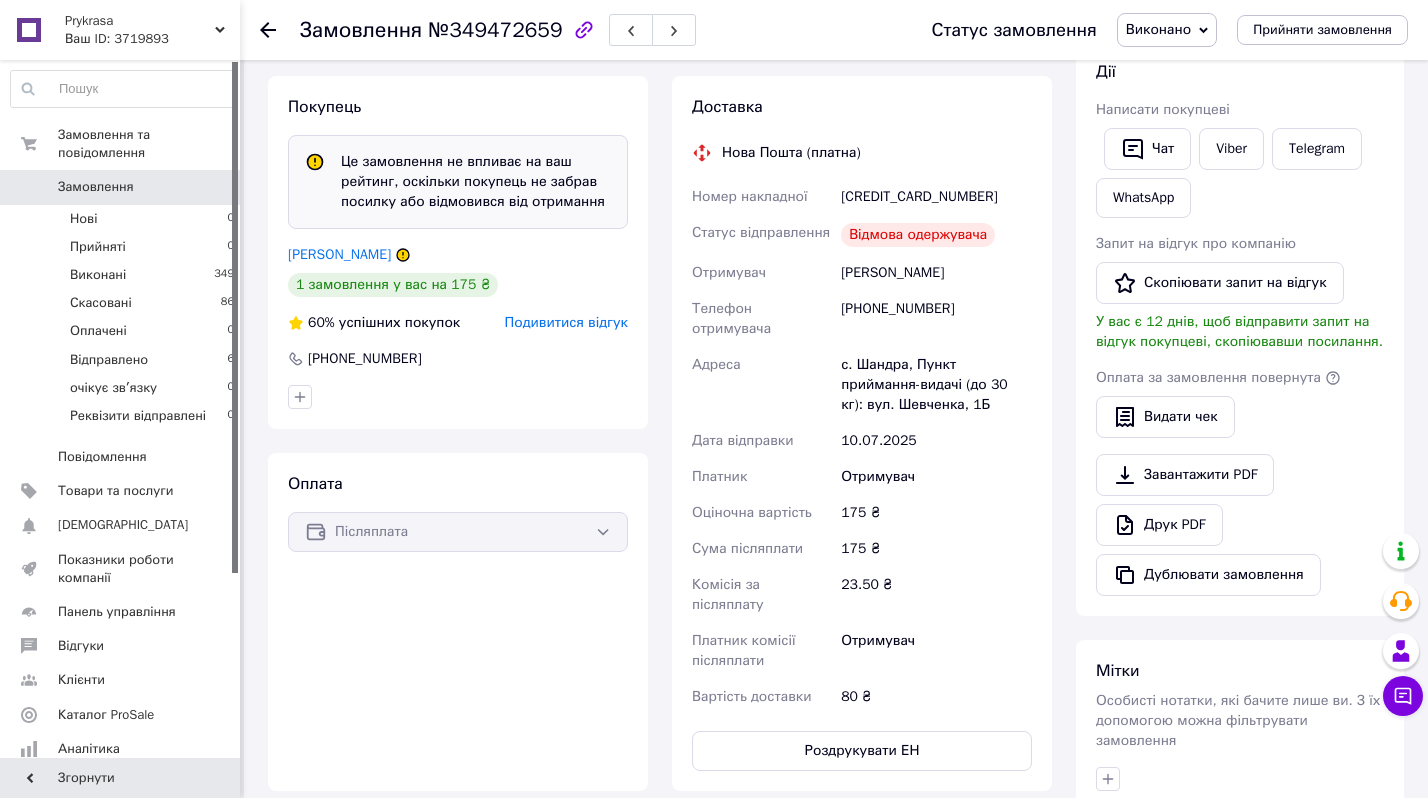 scroll, scrollTop: 389, scrollLeft: 0, axis: vertical 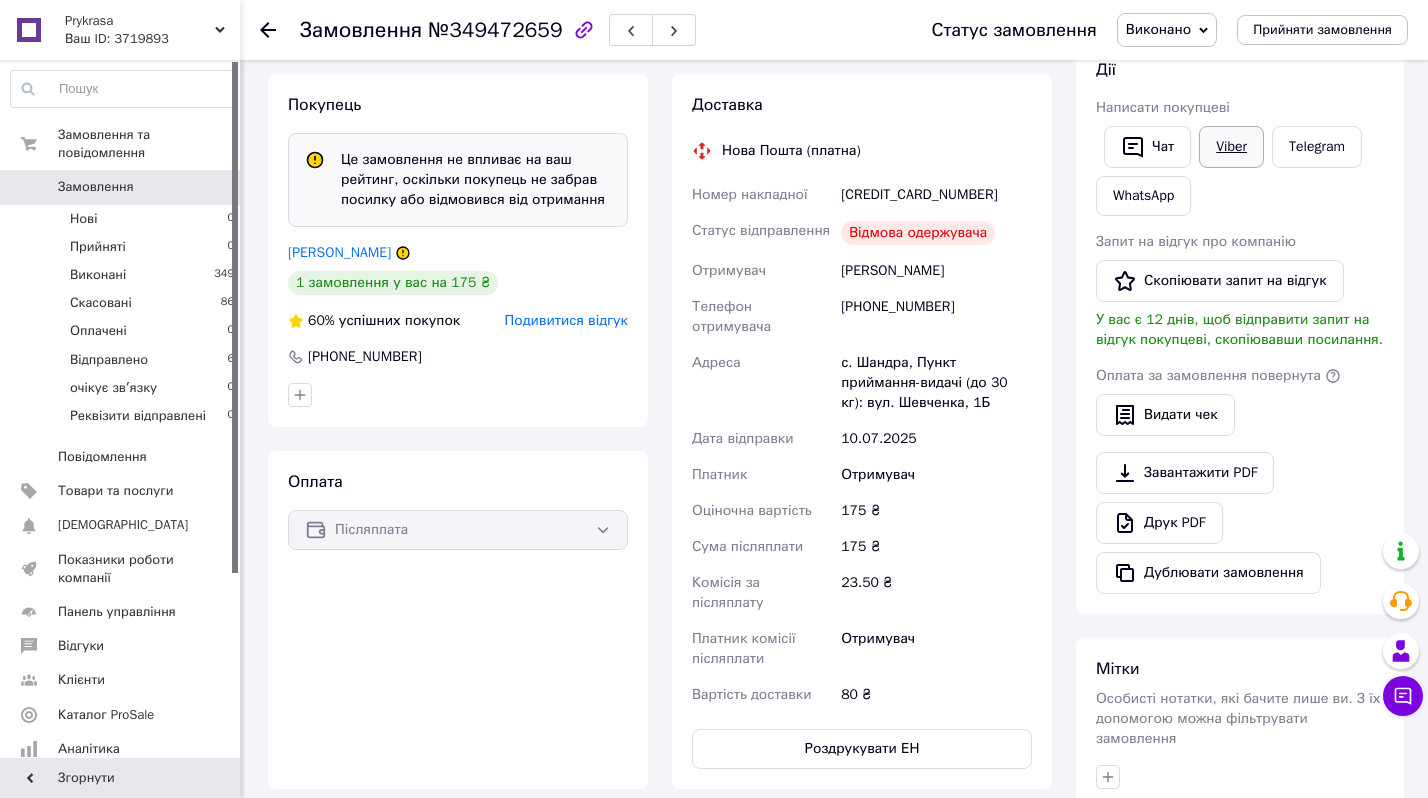 click on "Viber" at bounding box center (1231, 147) 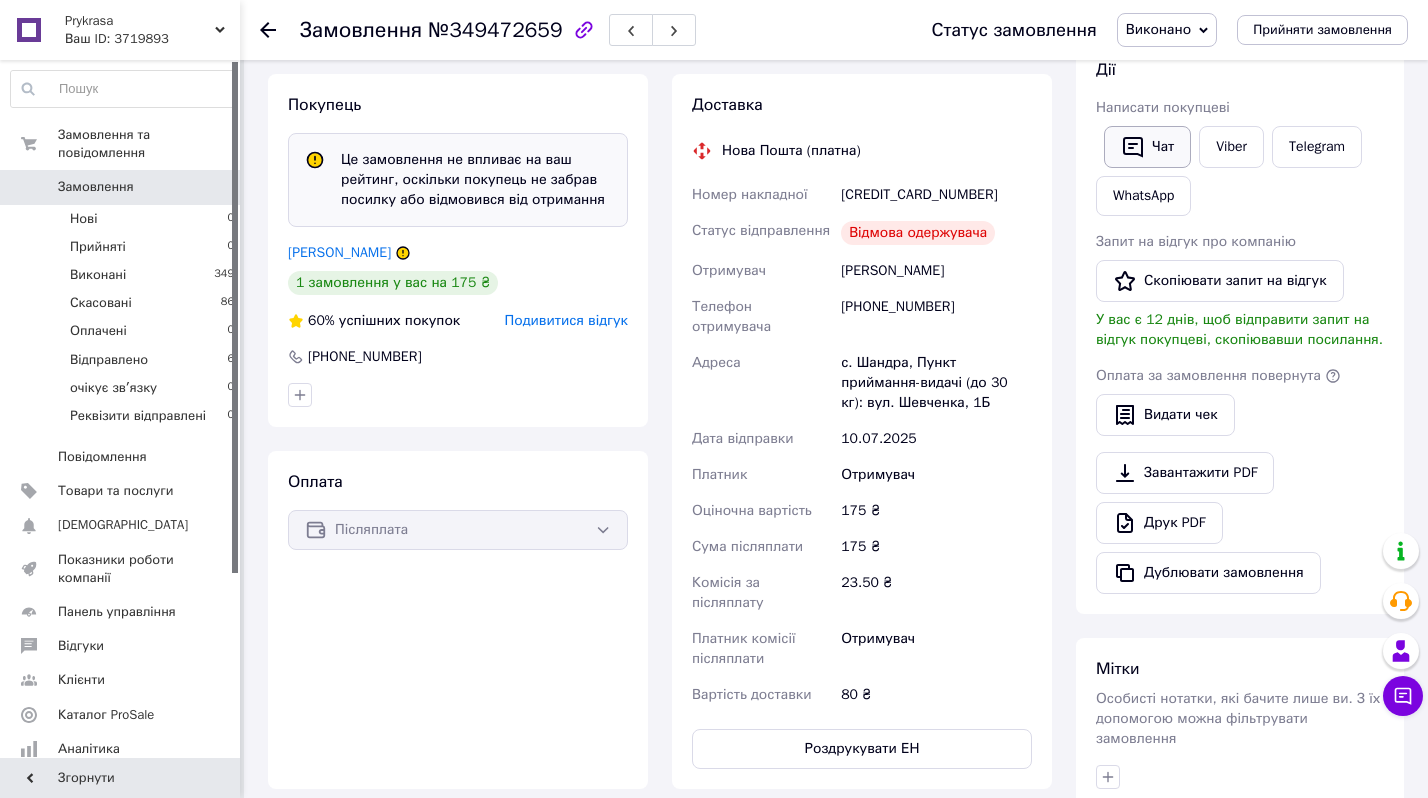 click on "Чат" at bounding box center [1147, 147] 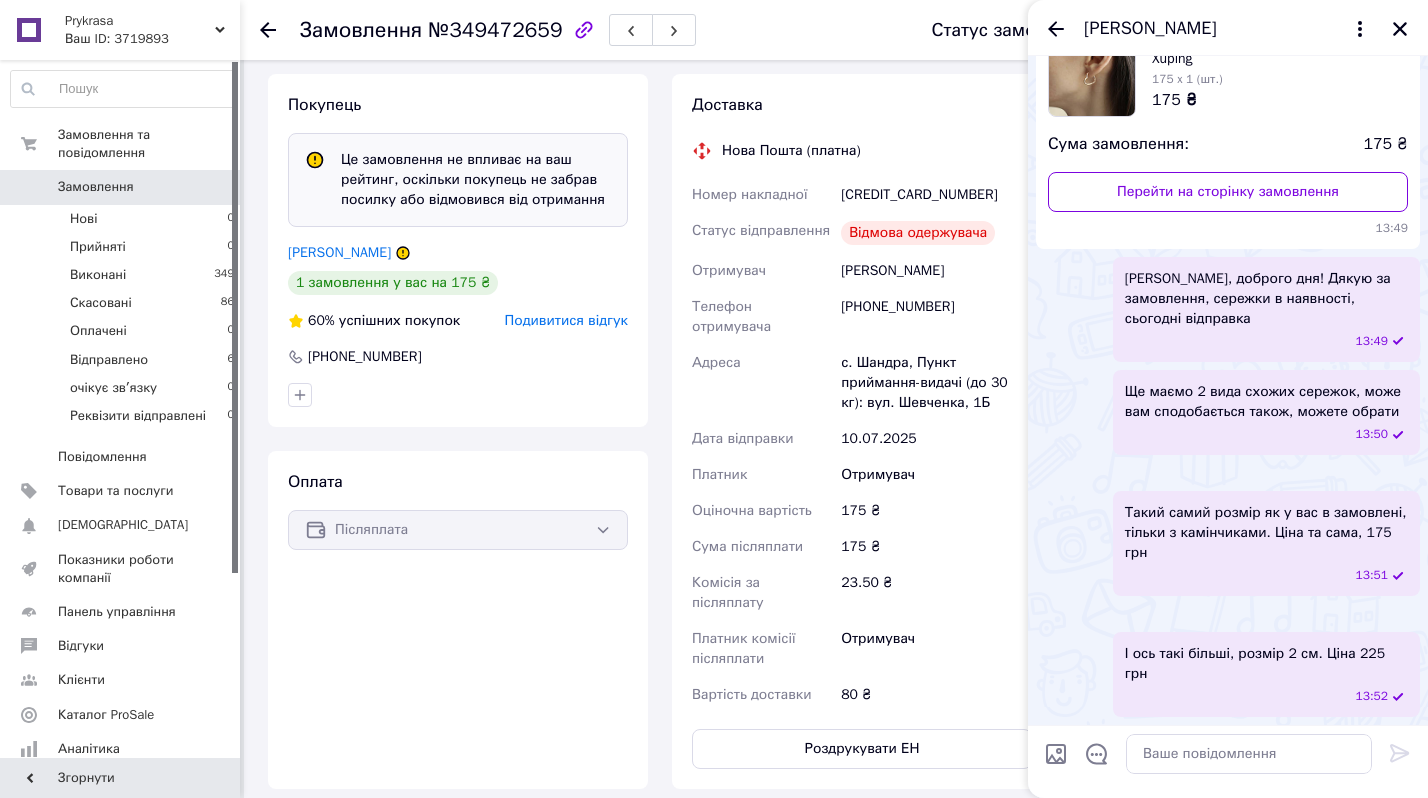 scroll, scrollTop: 714, scrollLeft: 0, axis: vertical 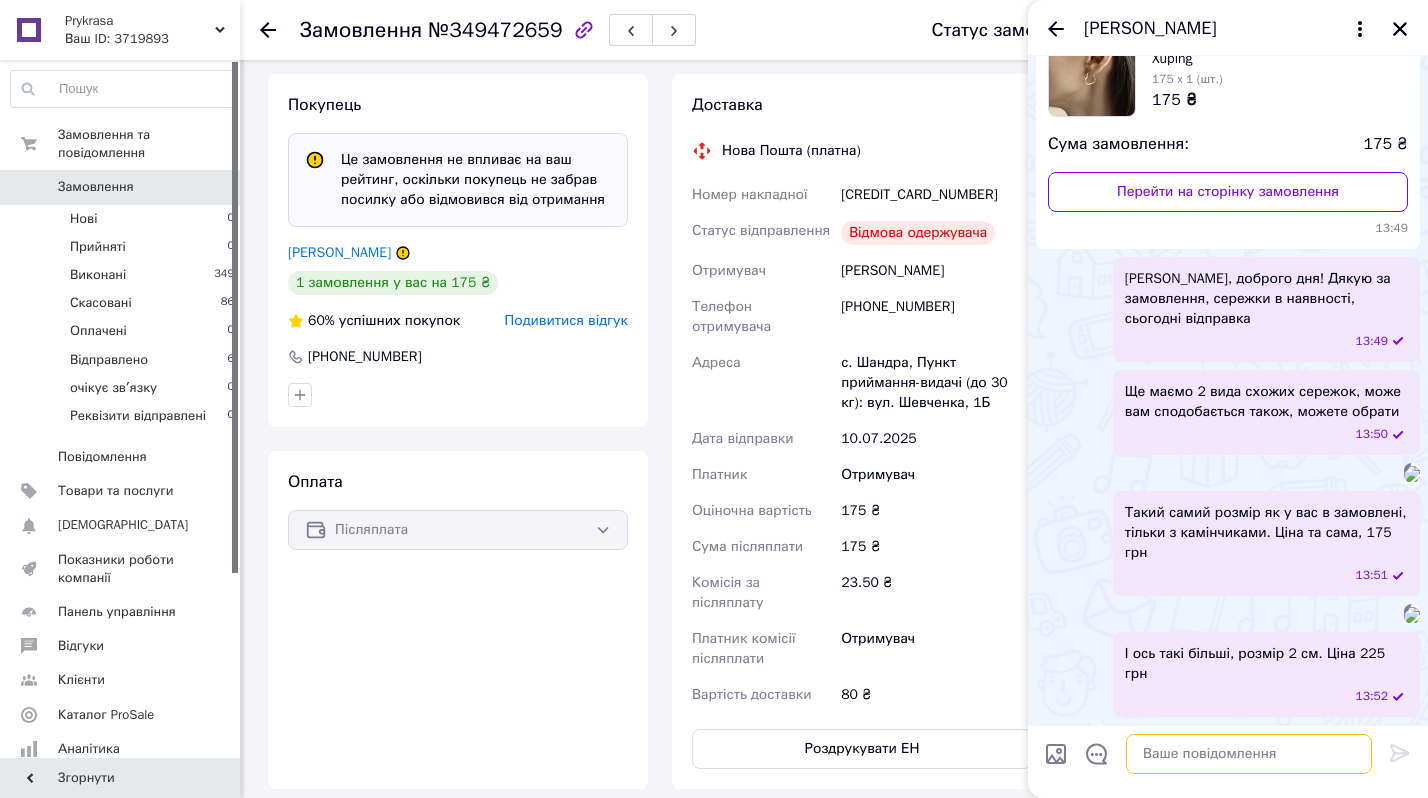 click at bounding box center (1249, 754) 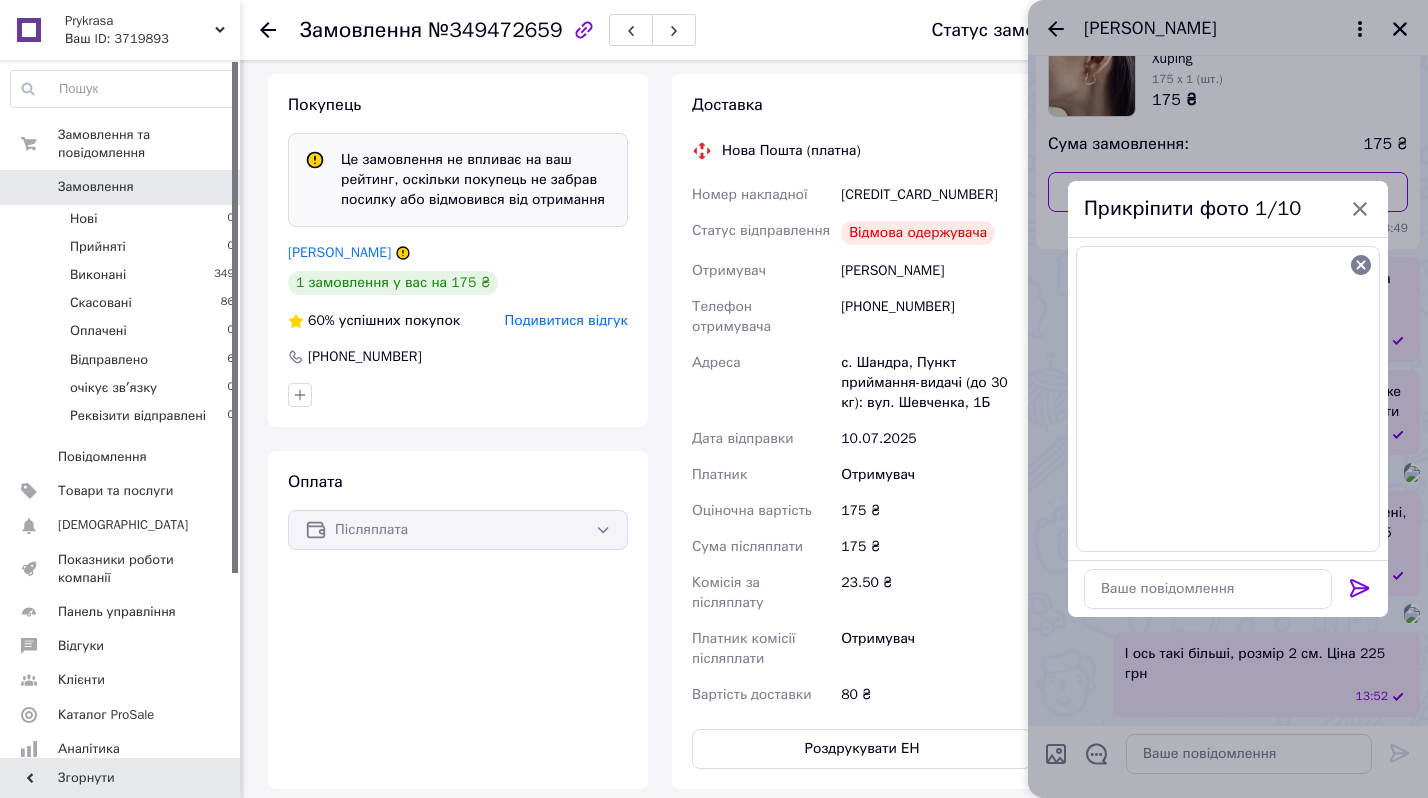 click 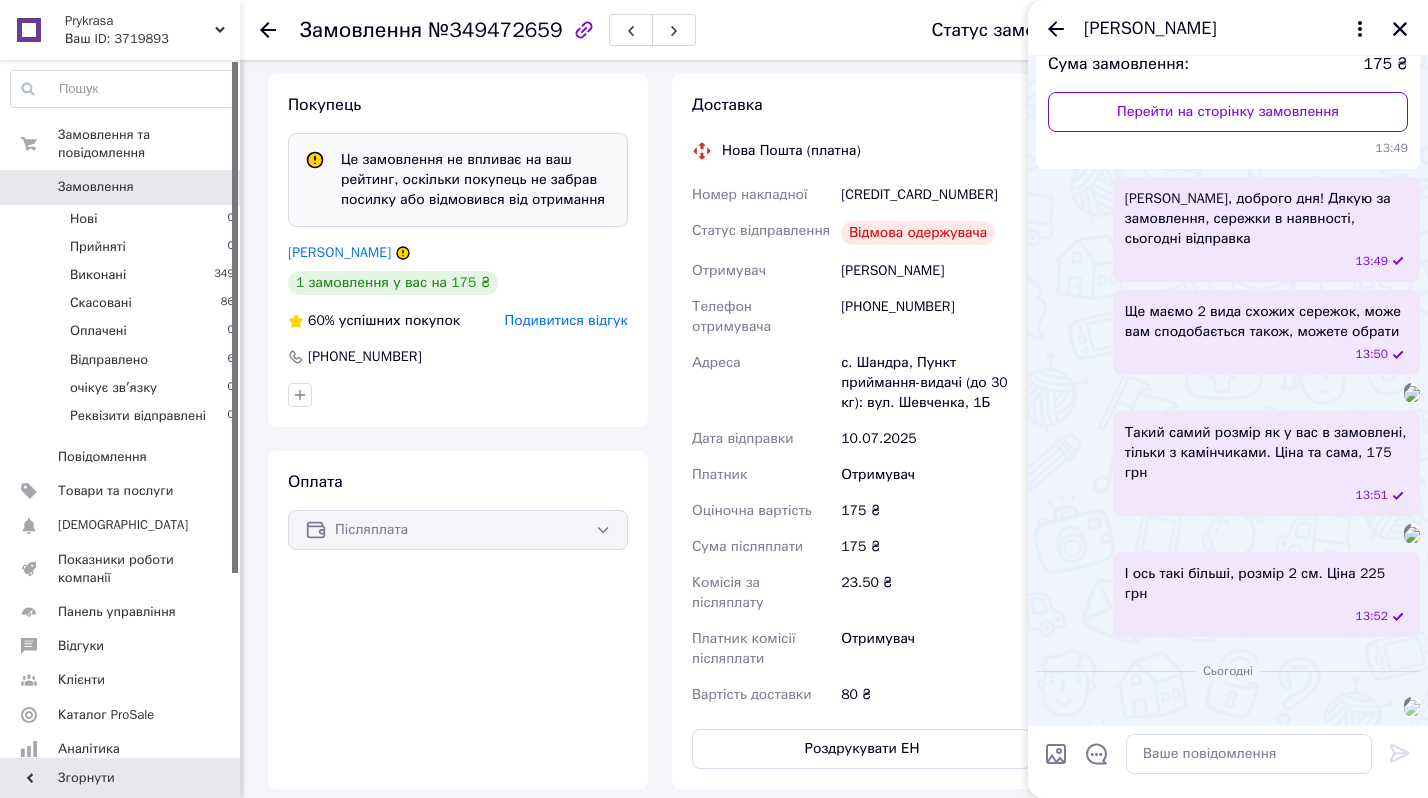 scroll, scrollTop: 950, scrollLeft: 0, axis: vertical 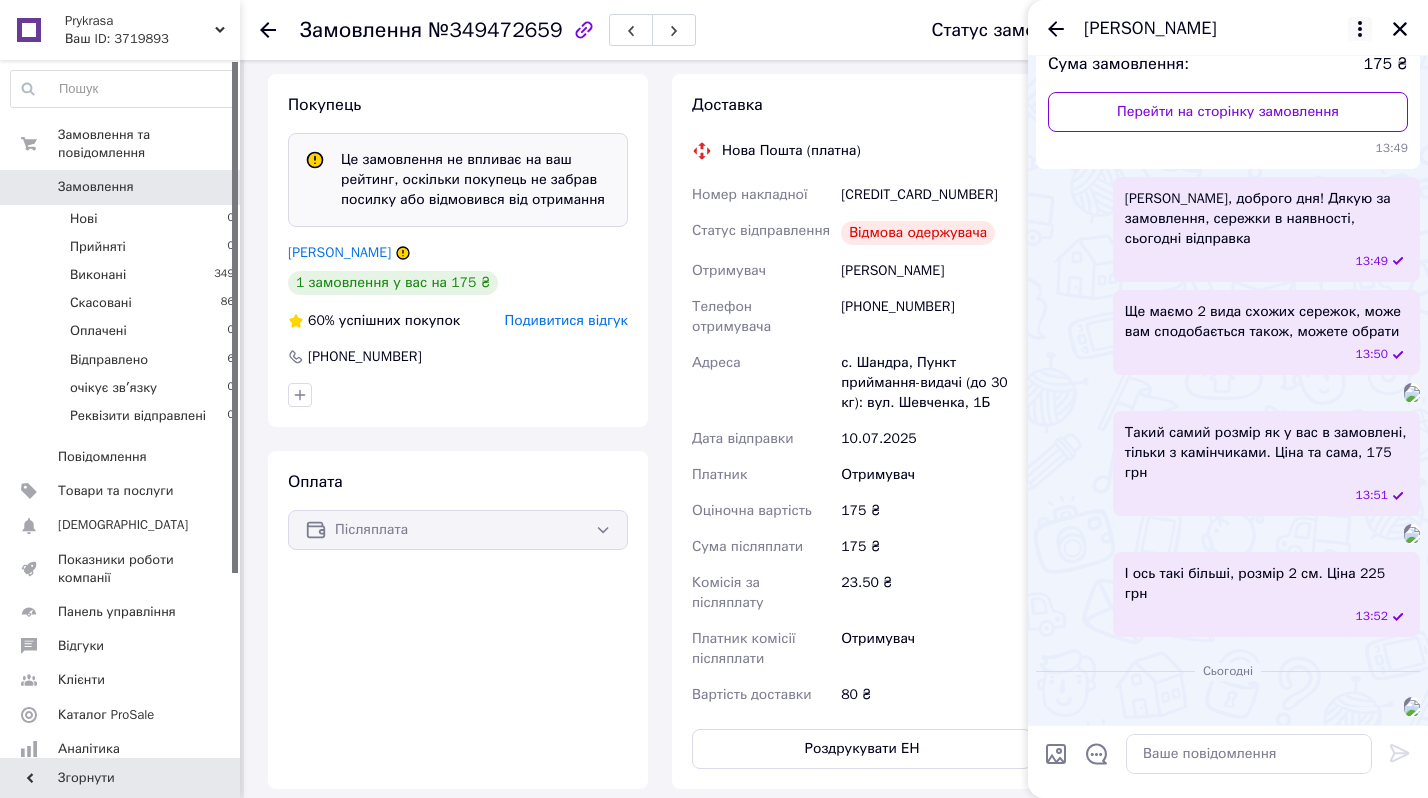 click 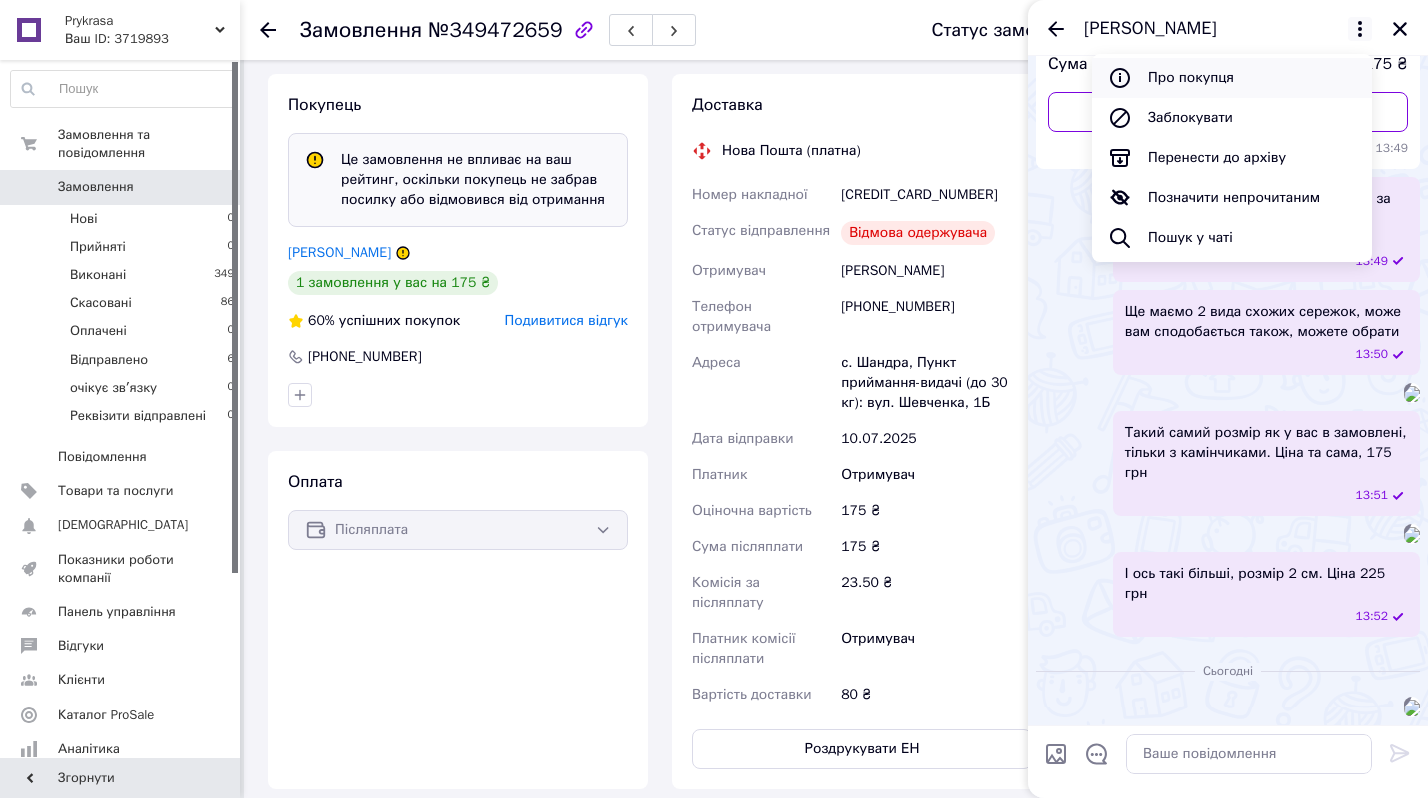 click on "Про покупця" at bounding box center (1232, 78) 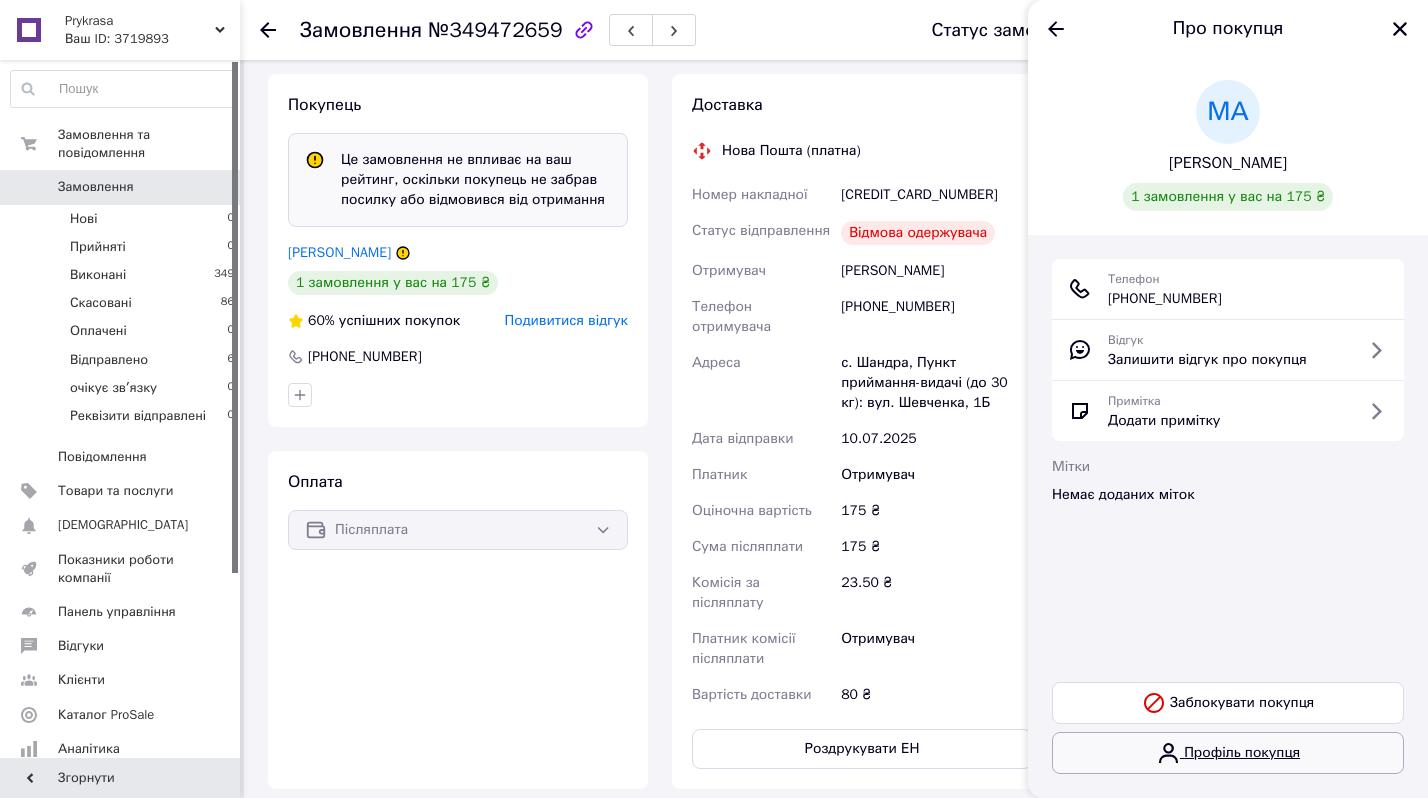 click on "Профіль покупця" at bounding box center [1228, 753] 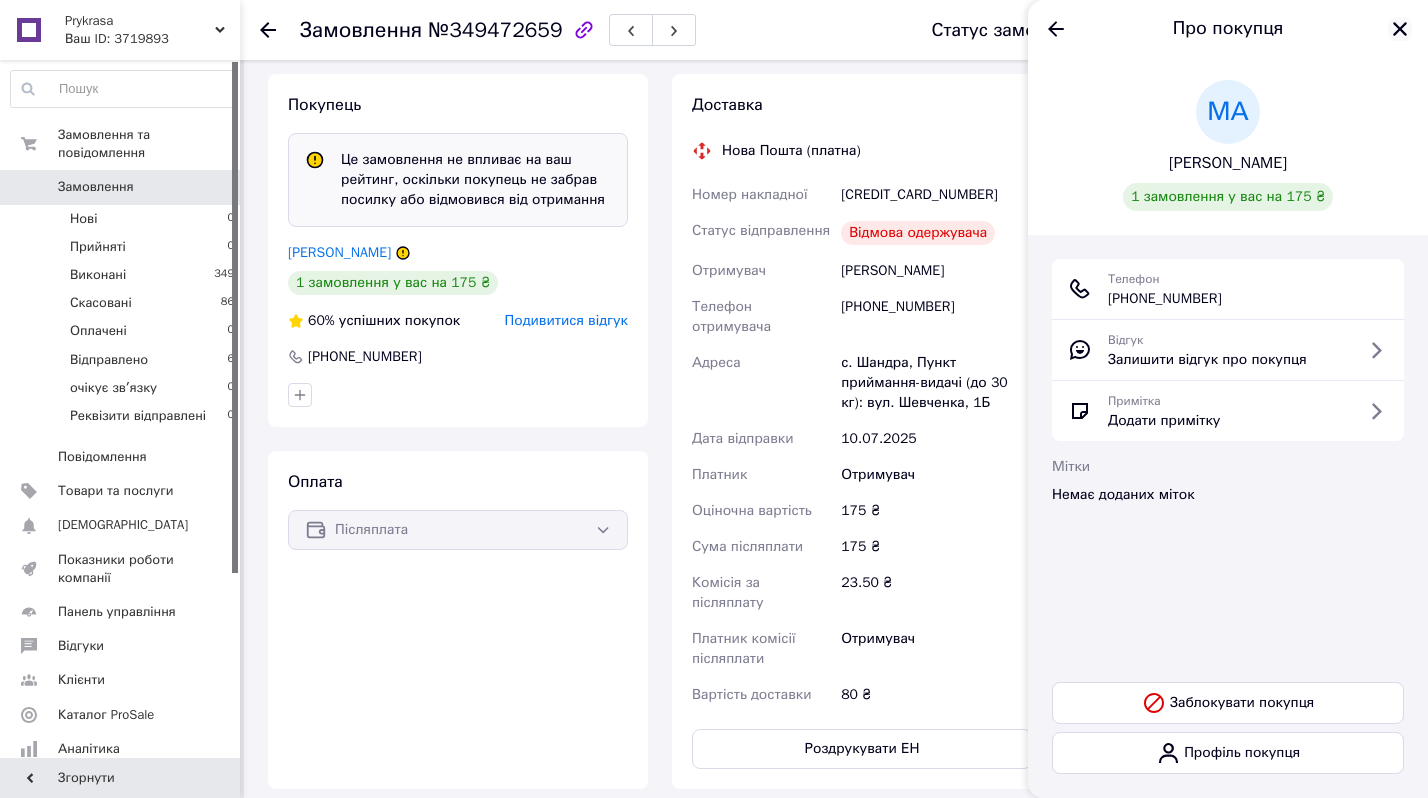 click 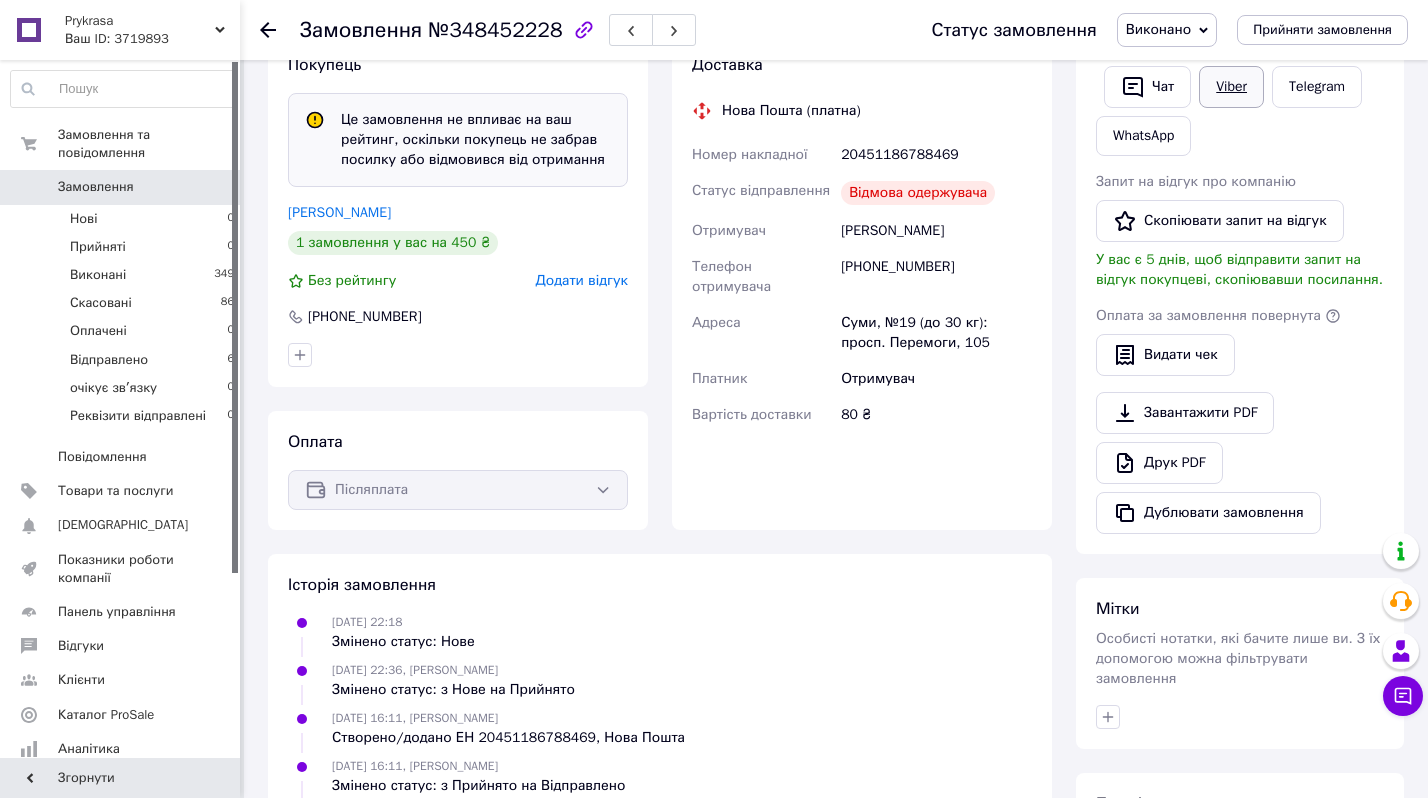 scroll, scrollTop: 454, scrollLeft: 0, axis: vertical 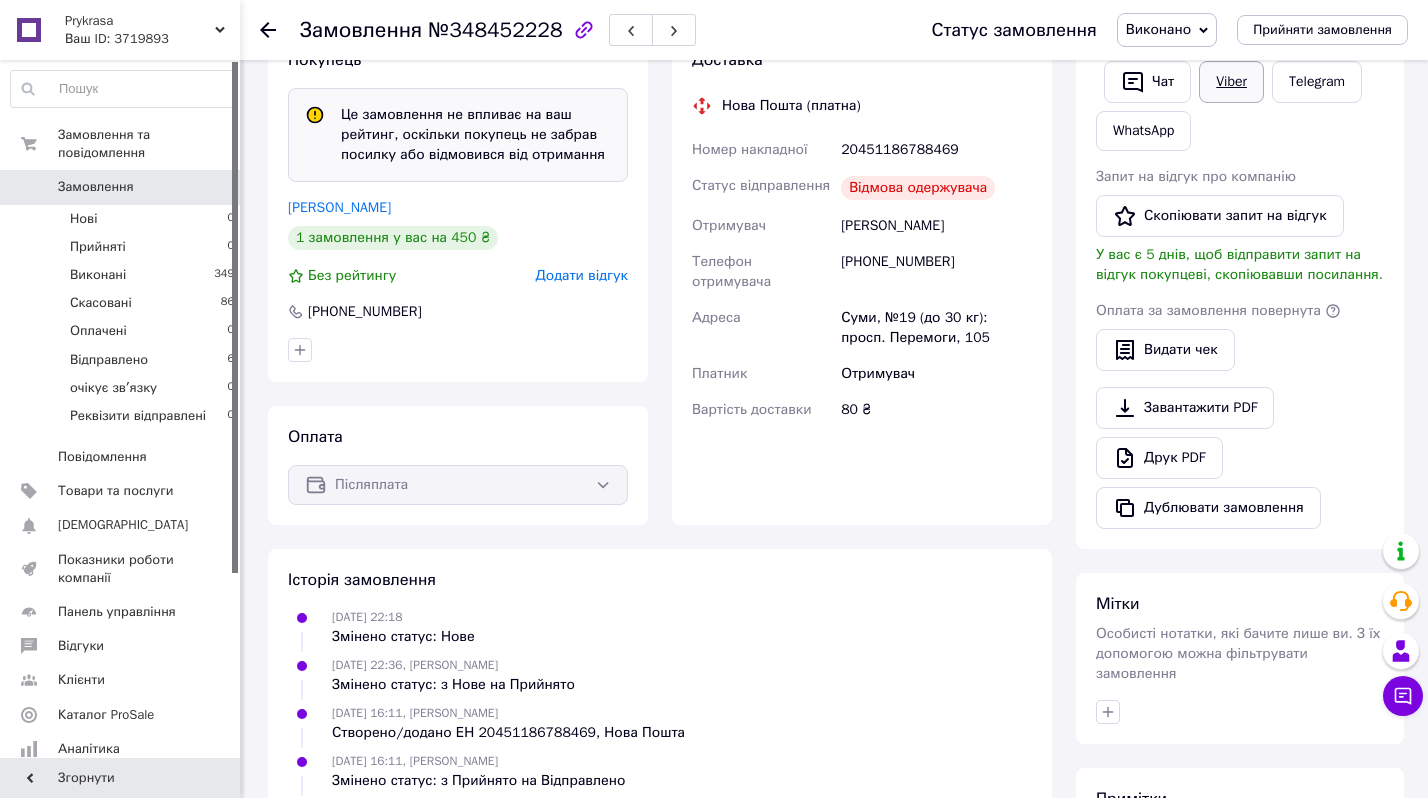 click on "Viber" at bounding box center [1231, 82] 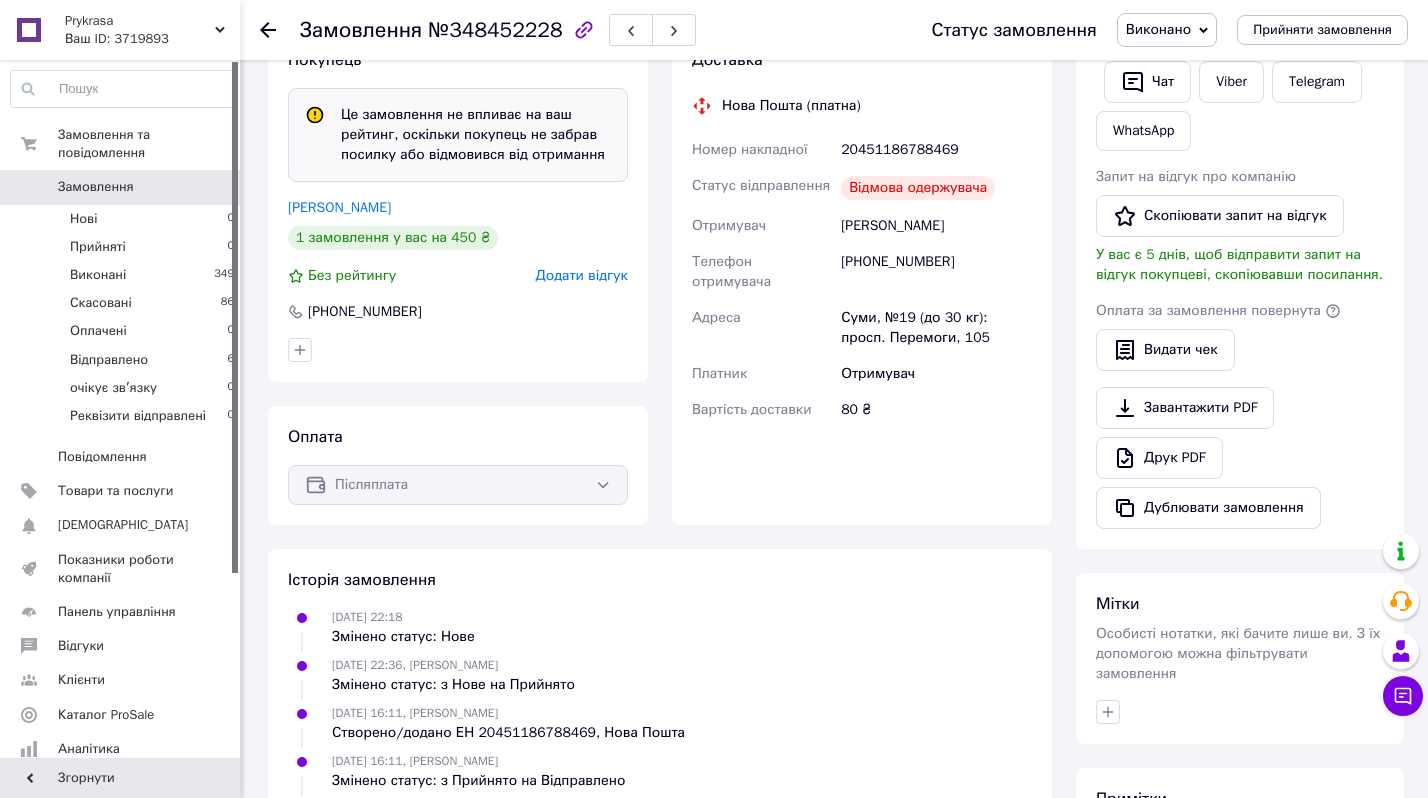 click on "Додати відгук" at bounding box center (582, 275) 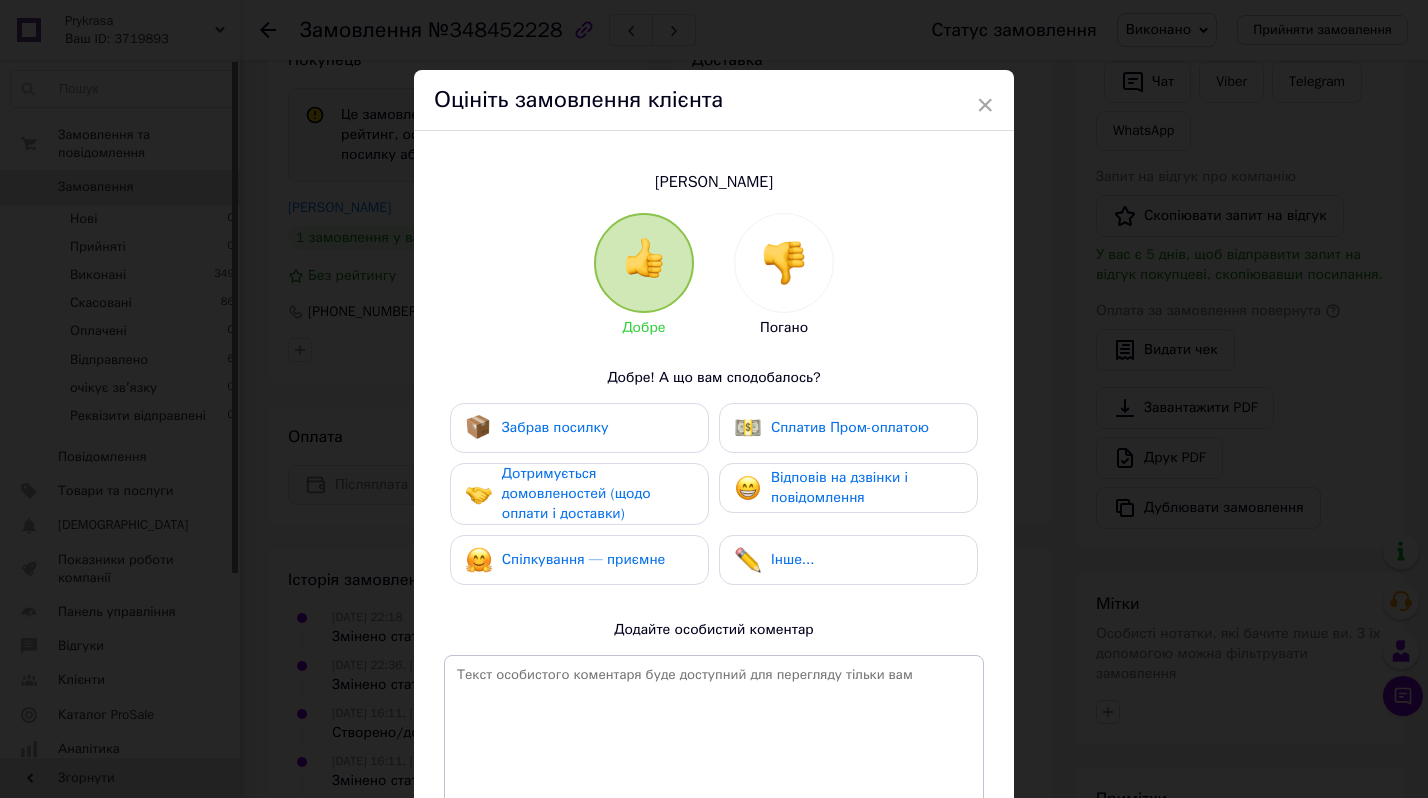click at bounding box center (784, 263) 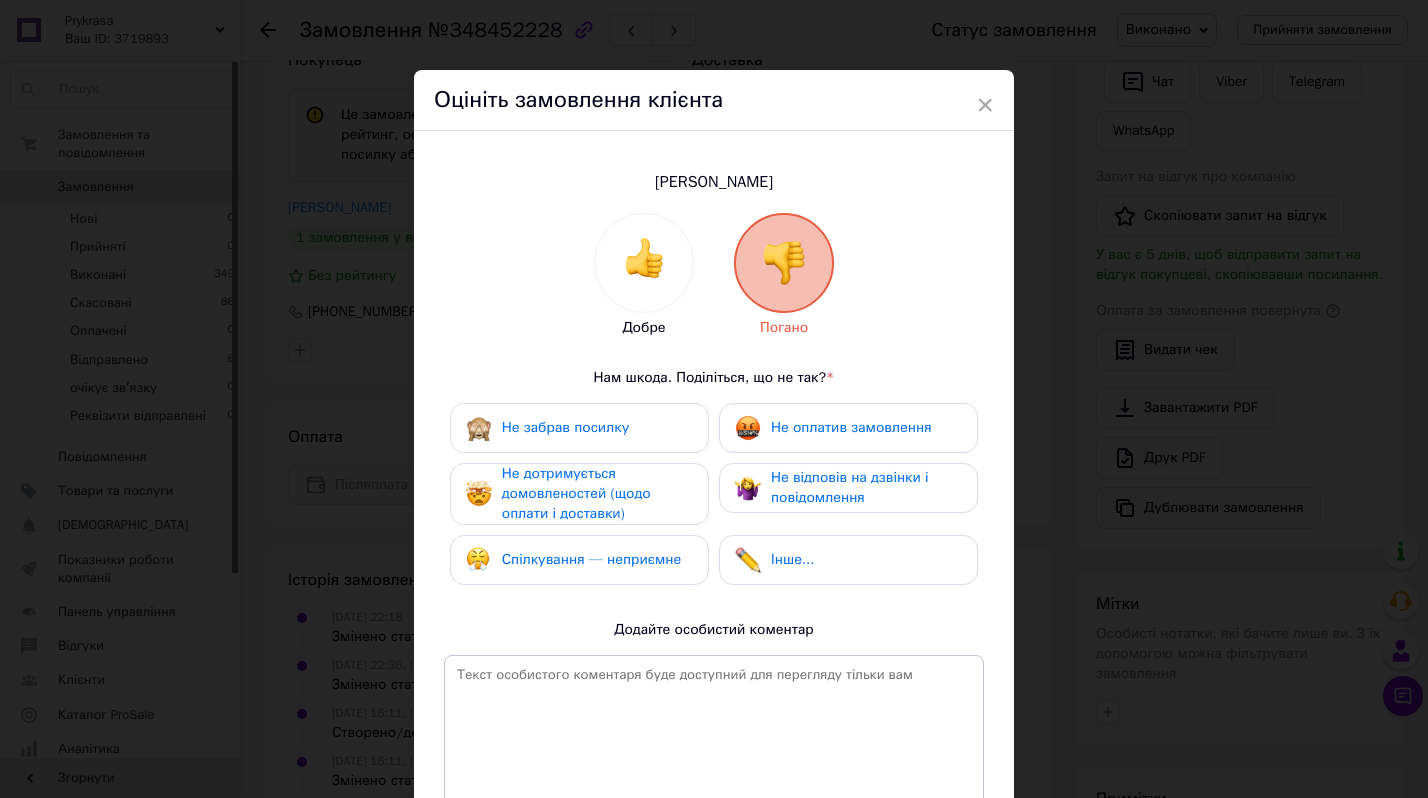 click on "Не оплатив замовлення" at bounding box center [851, 427] 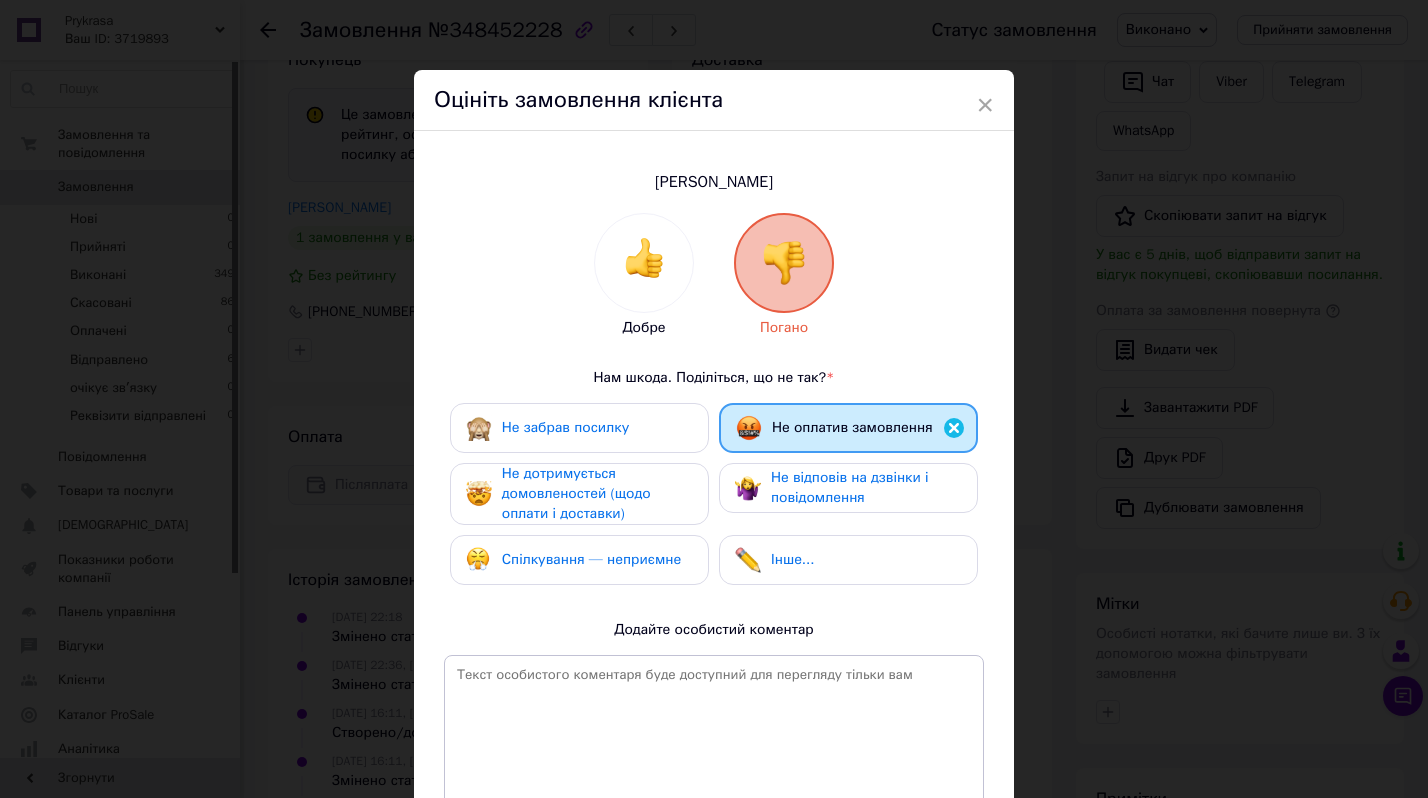 click on "Не забрав посилку" at bounding box center (565, 427) 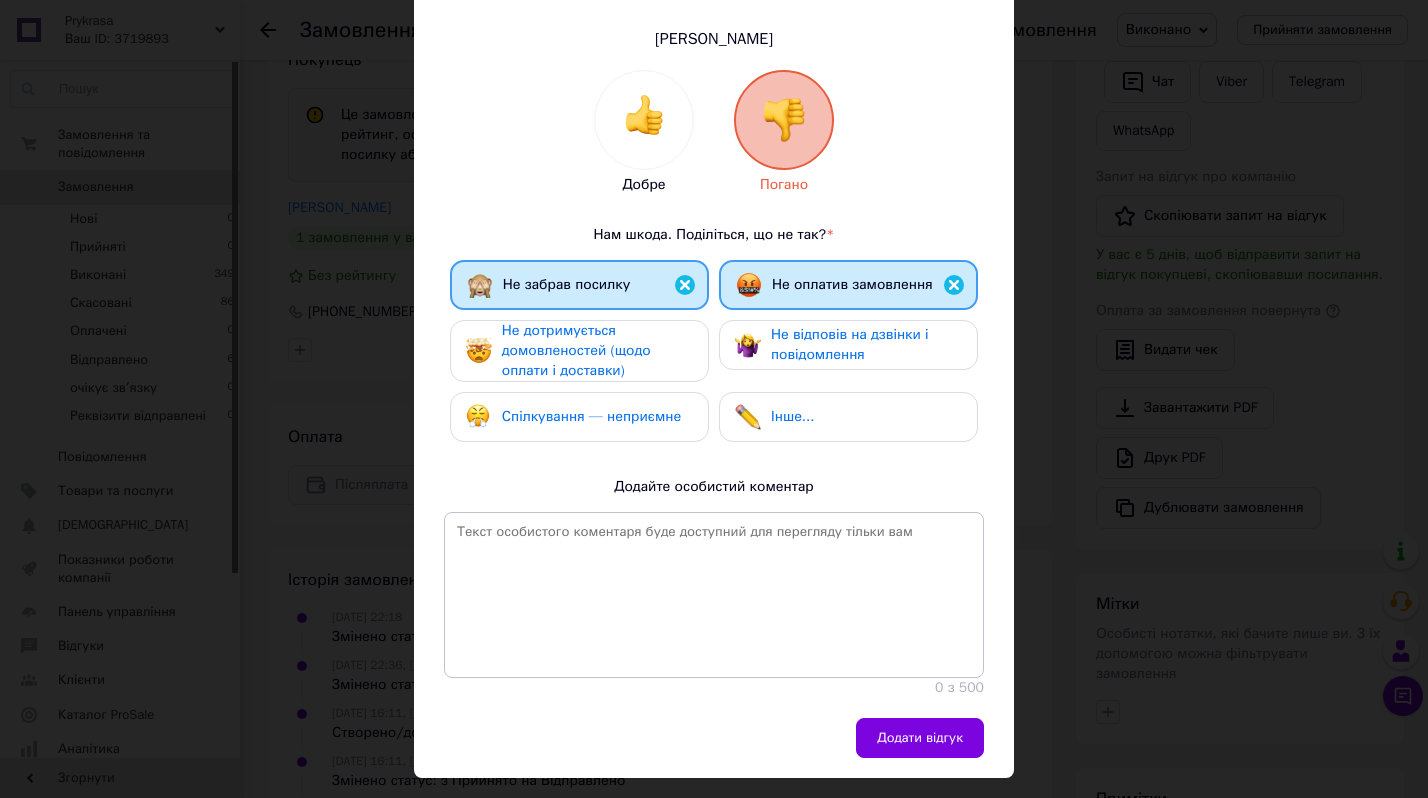 scroll, scrollTop: 176, scrollLeft: 0, axis: vertical 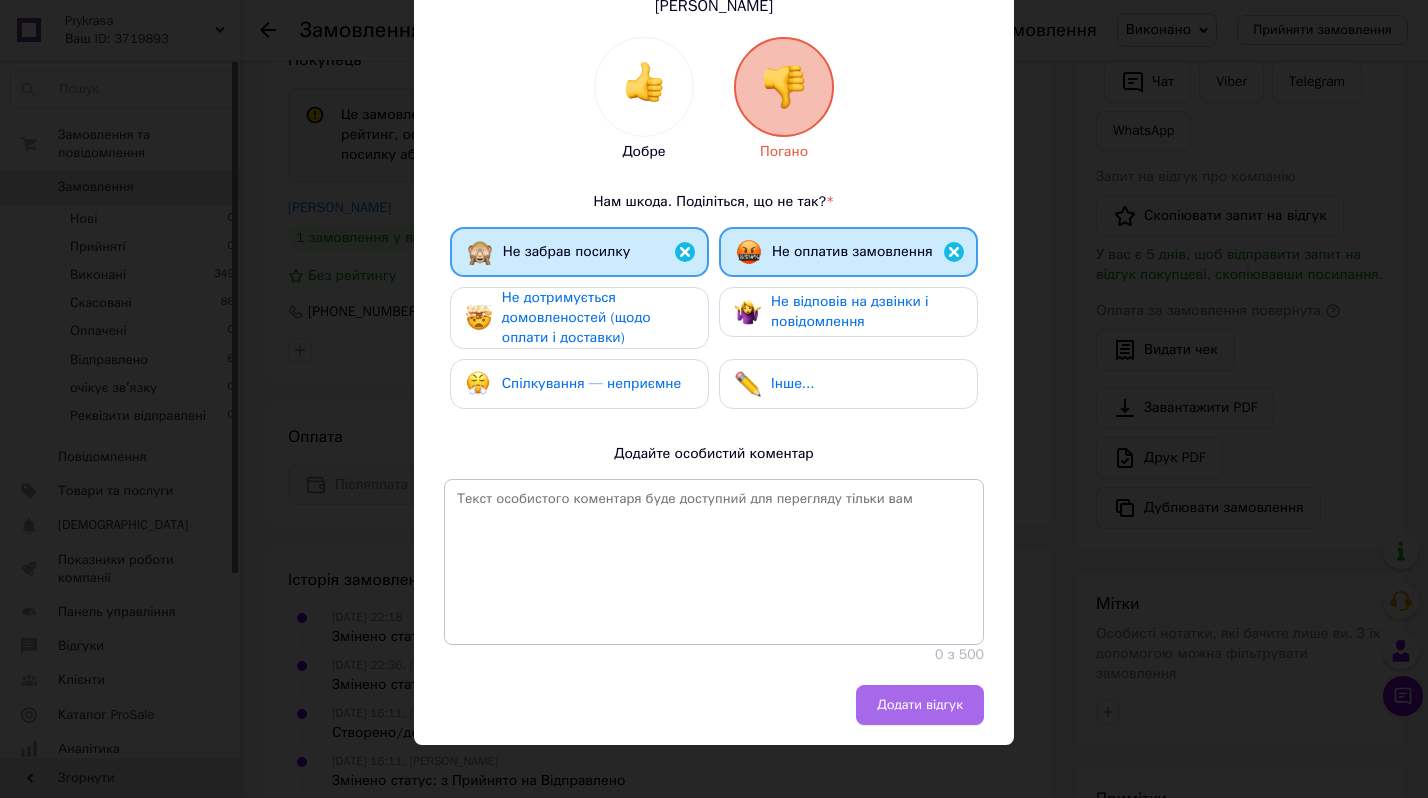 click on "Додати відгук" at bounding box center (920, 705) 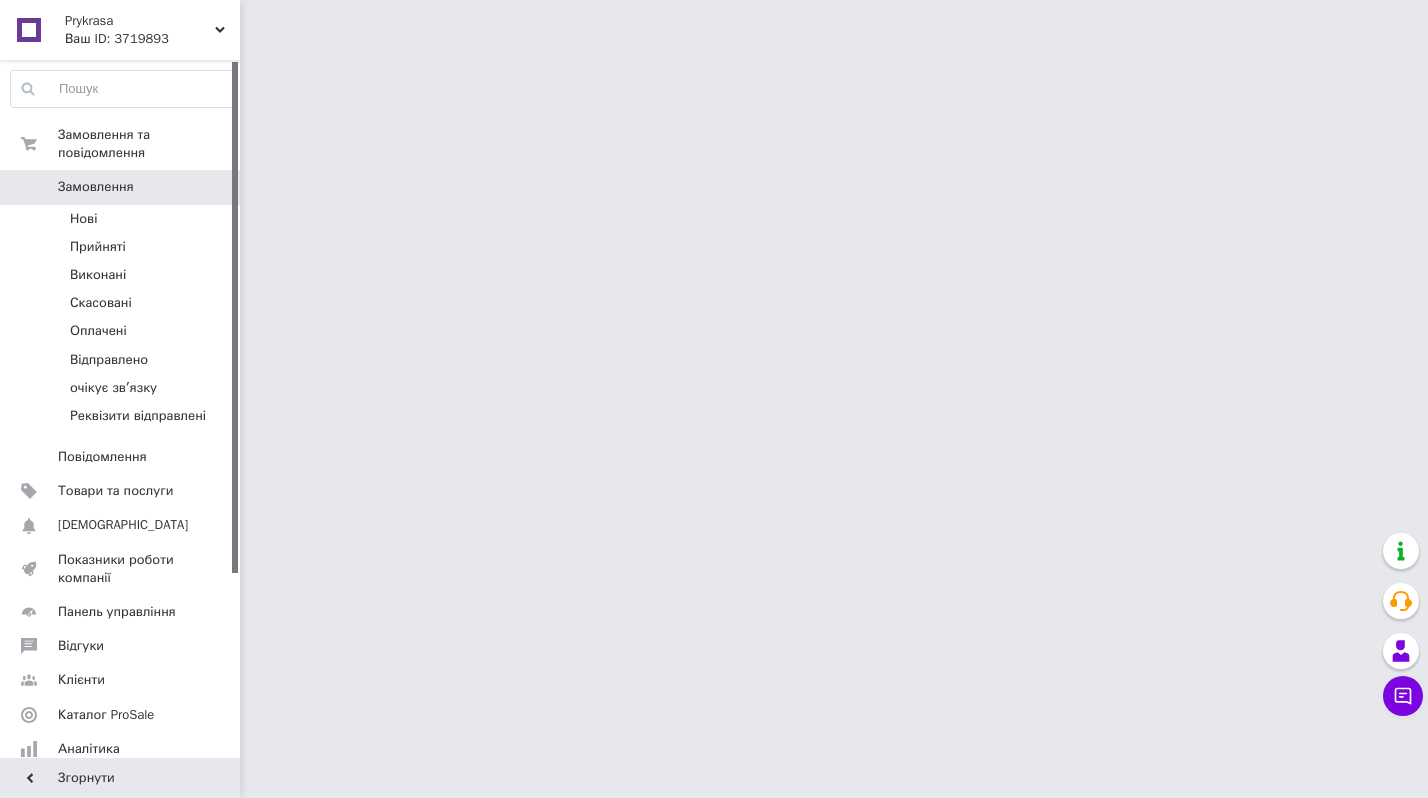 scroll, scrollTop: 0, scrollLeft: 0, axis: both 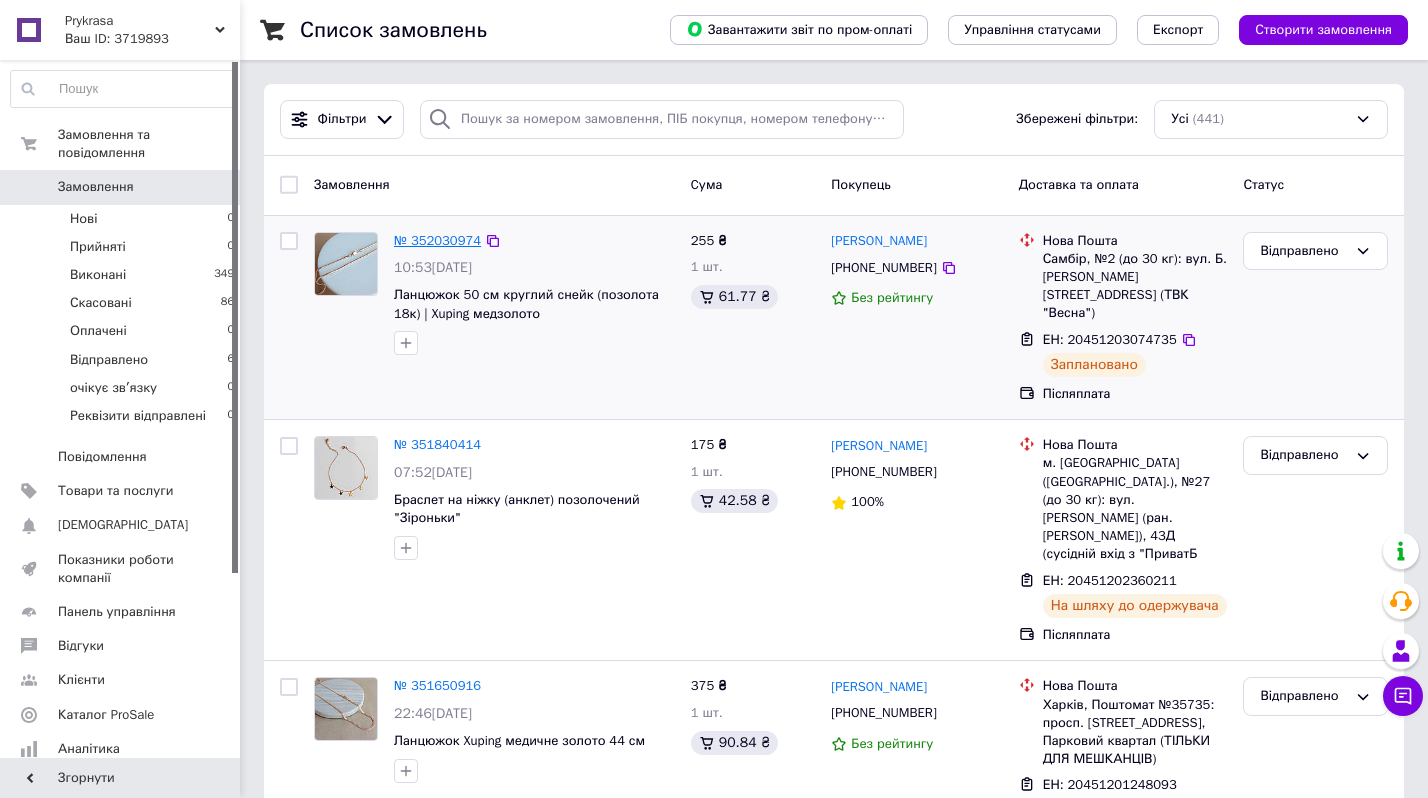 click on "№ 352030974" at bounding box center (437, 240) 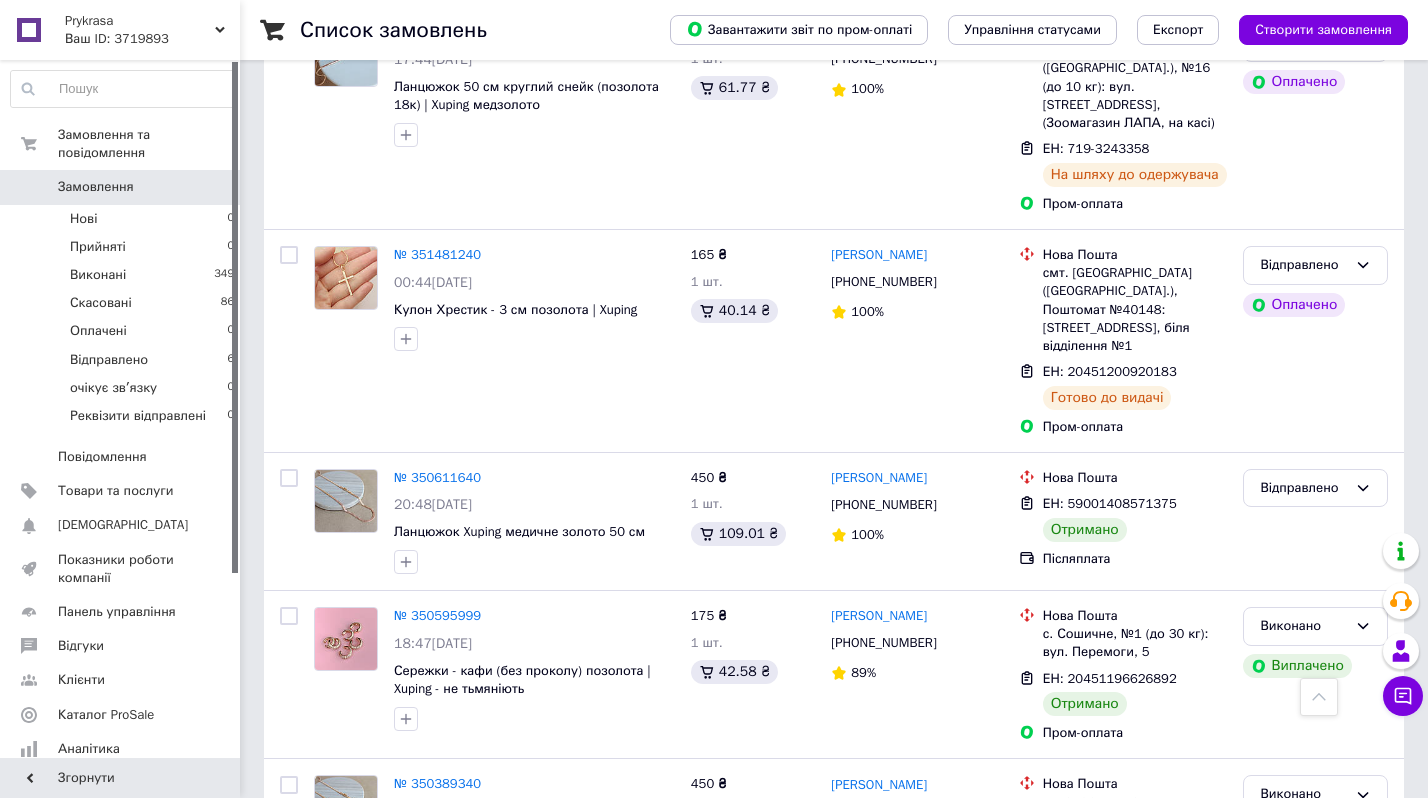 scroll, scrollTop: 833, scrollLeft: 0, axis: vertical 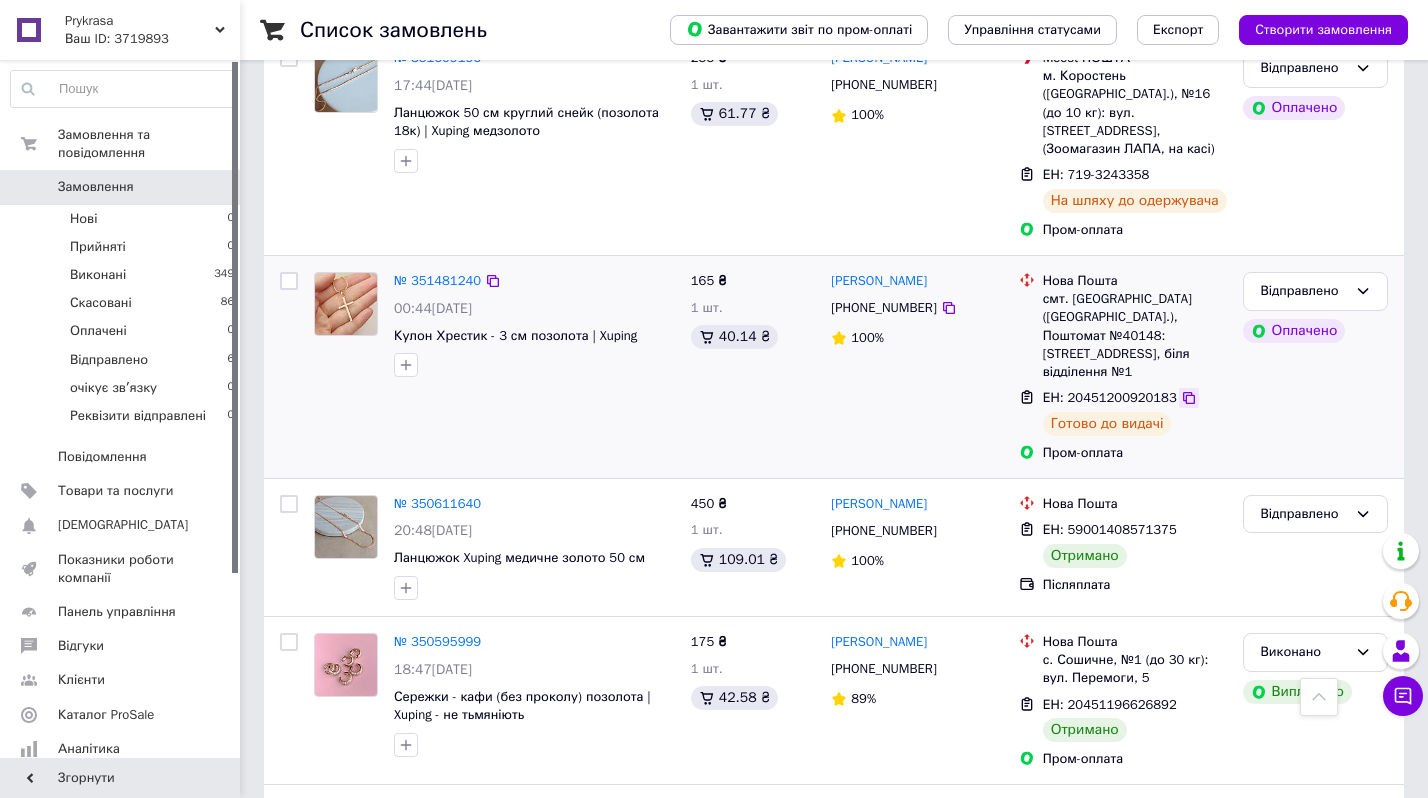 click 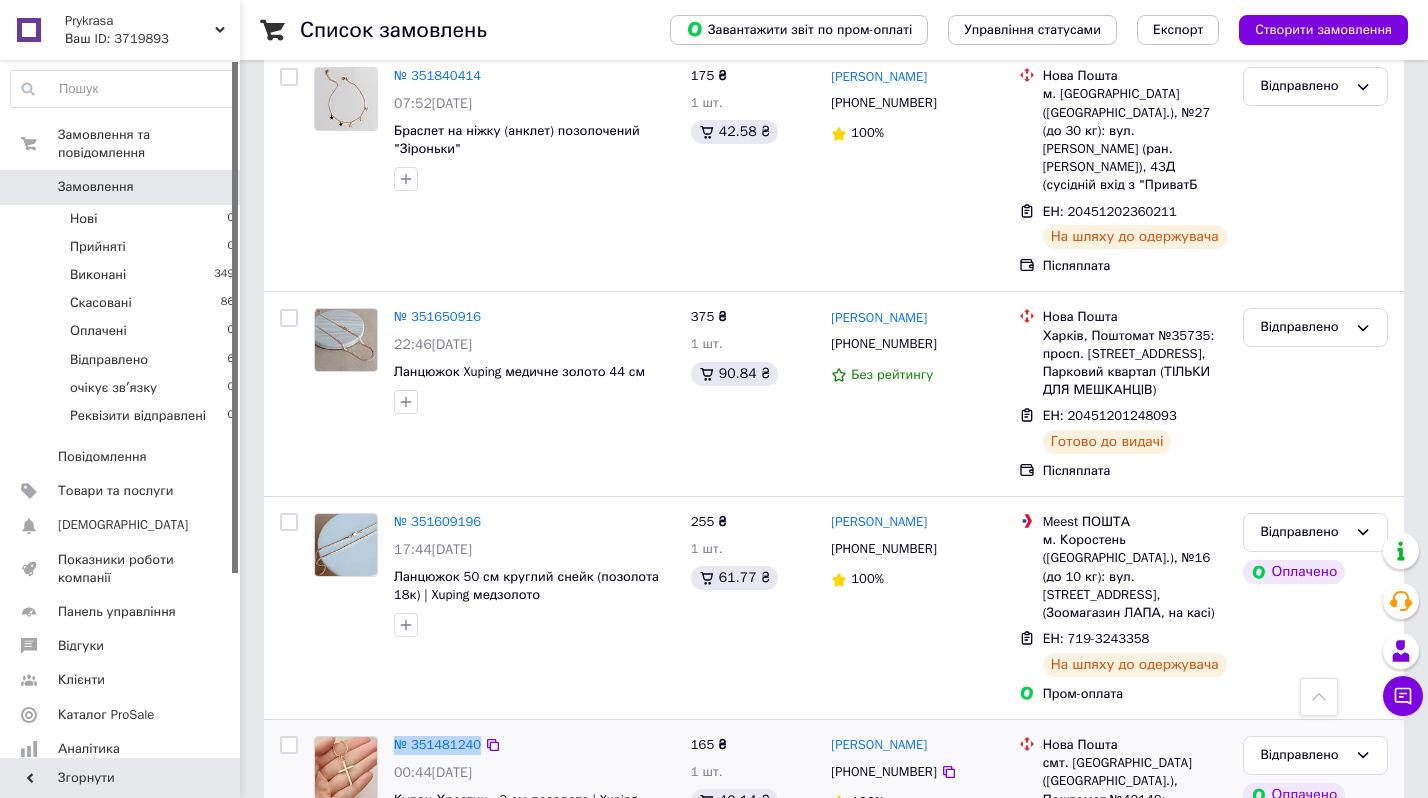 scroll, scrollTop: 363, scrollLeft: 0, axis: vertical 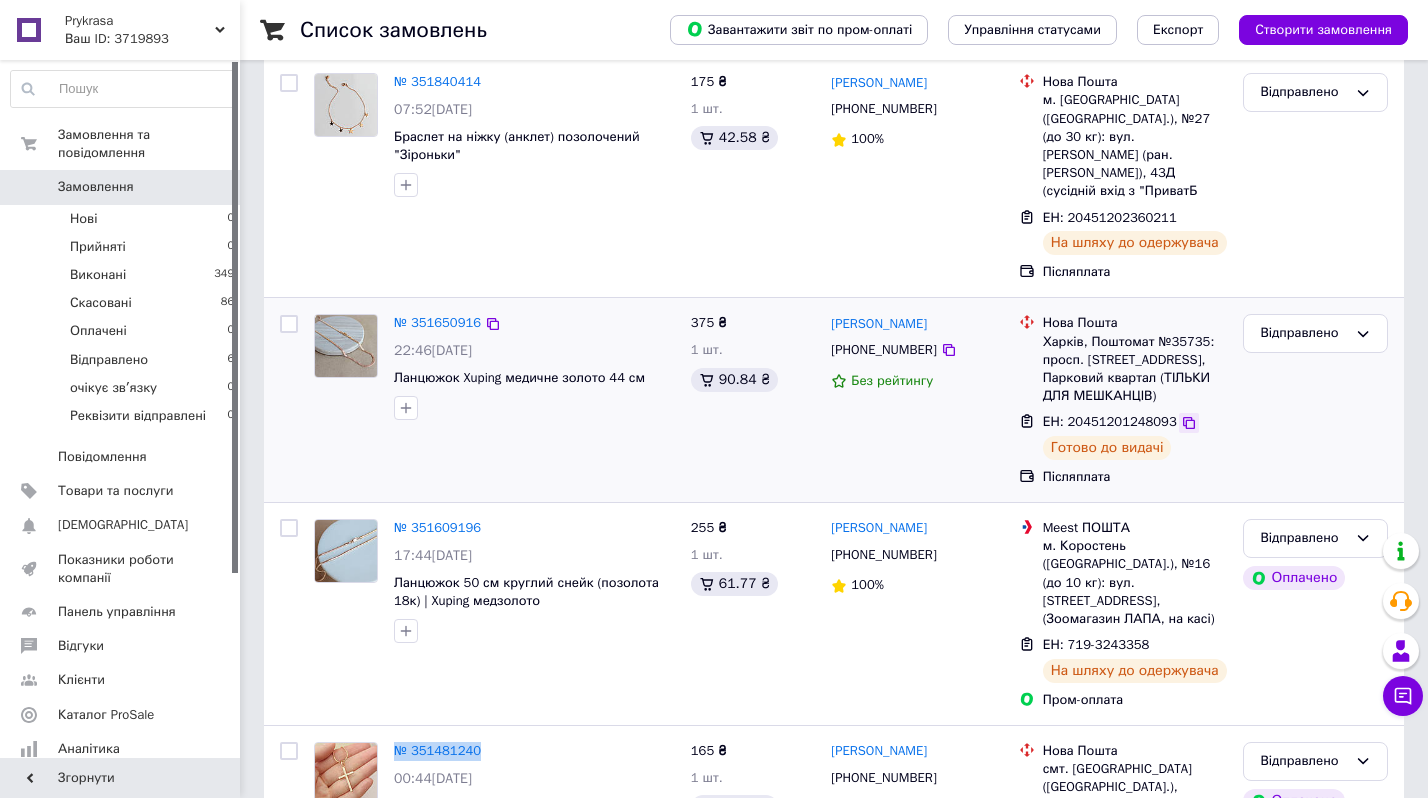 click 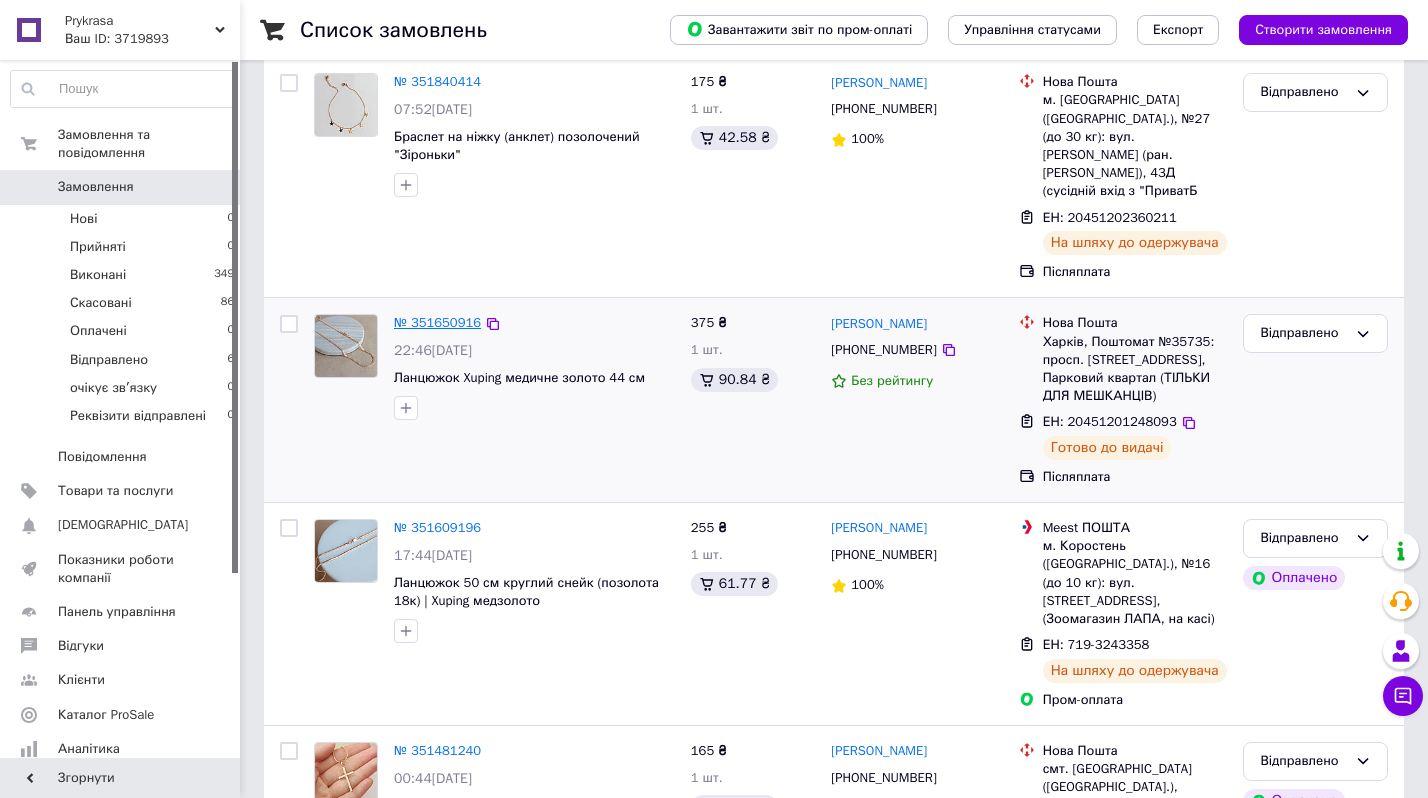 click on "№ 351650916" at bounding box center [437, 322] 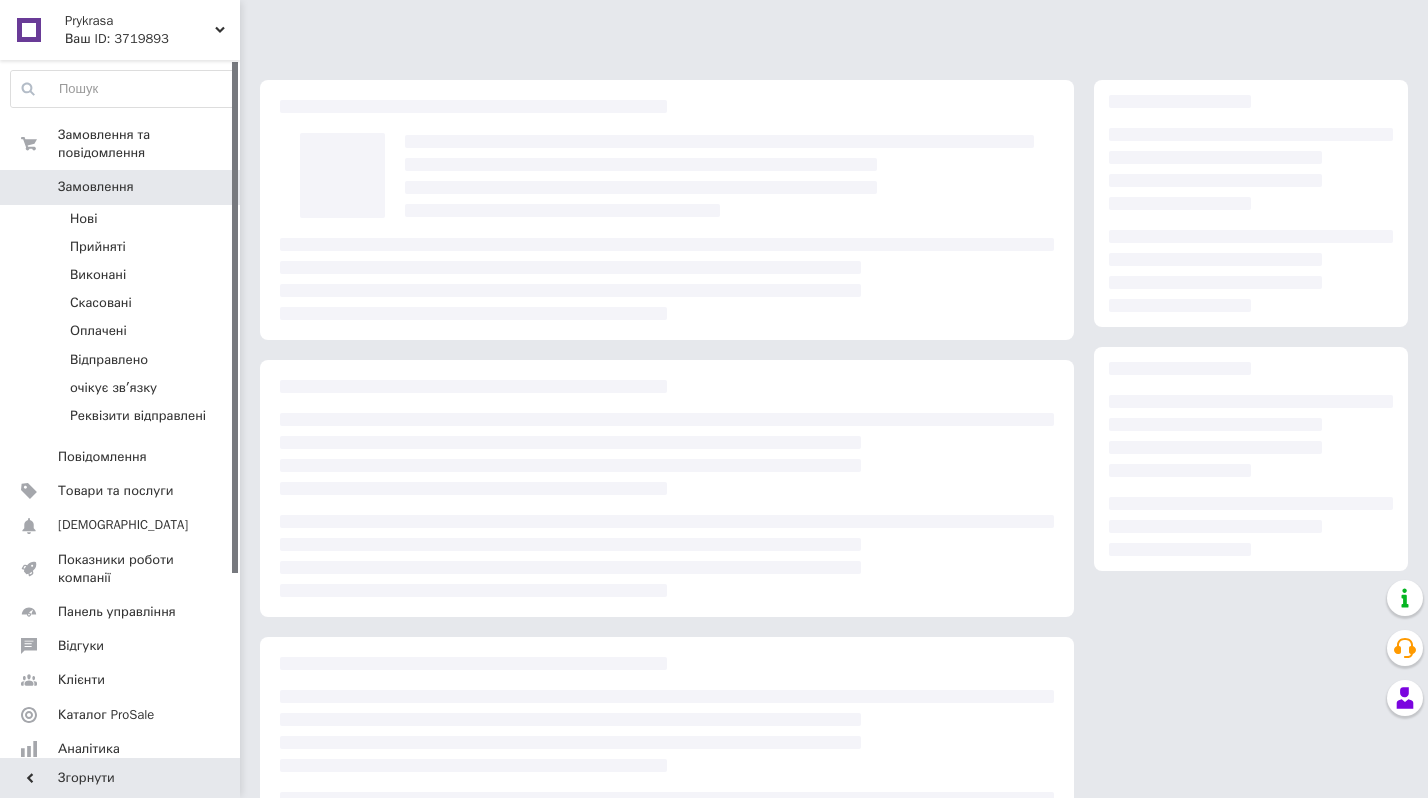scroll, scrollTop: 0, scrollLeft: 0, axis: both 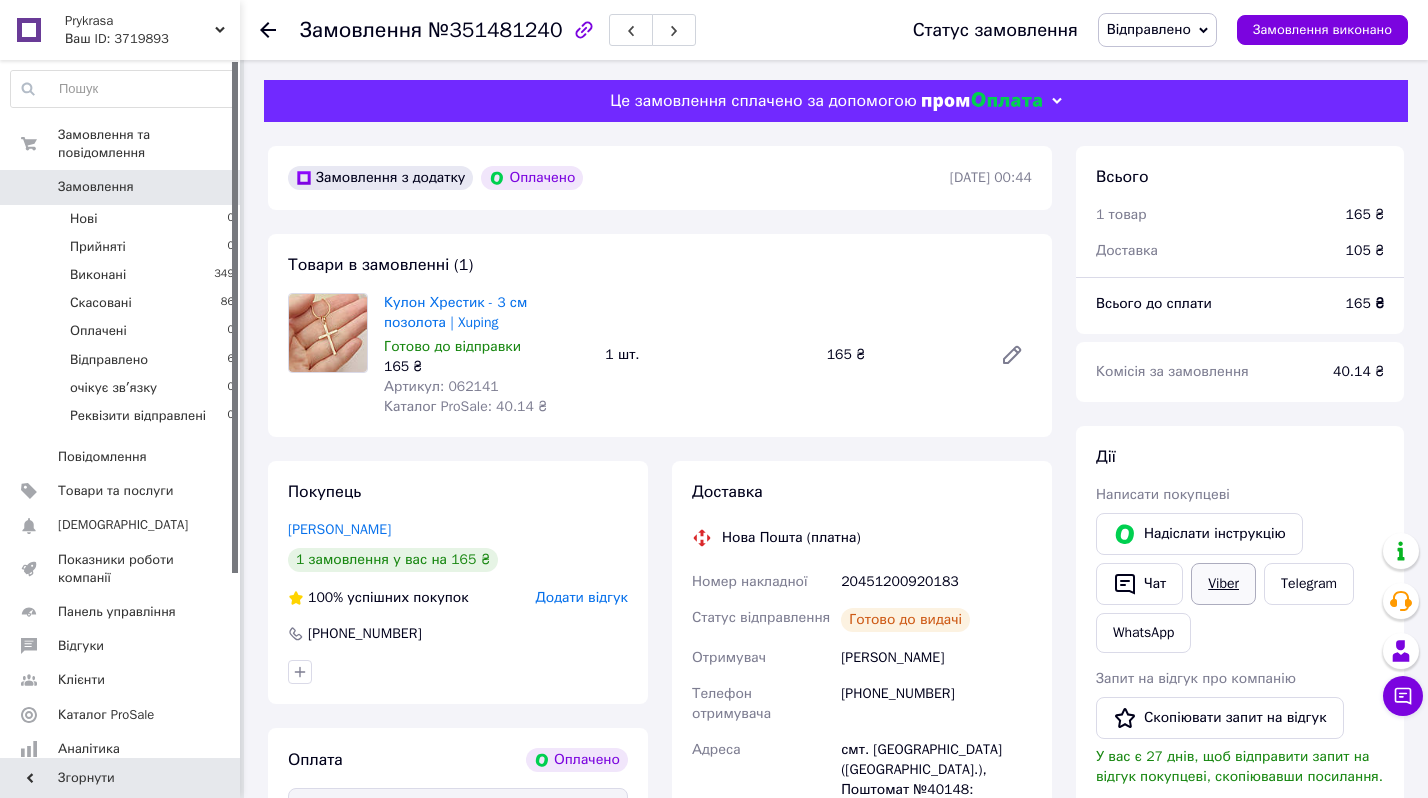 click on "Viber" at bounding box center (1223, 584) 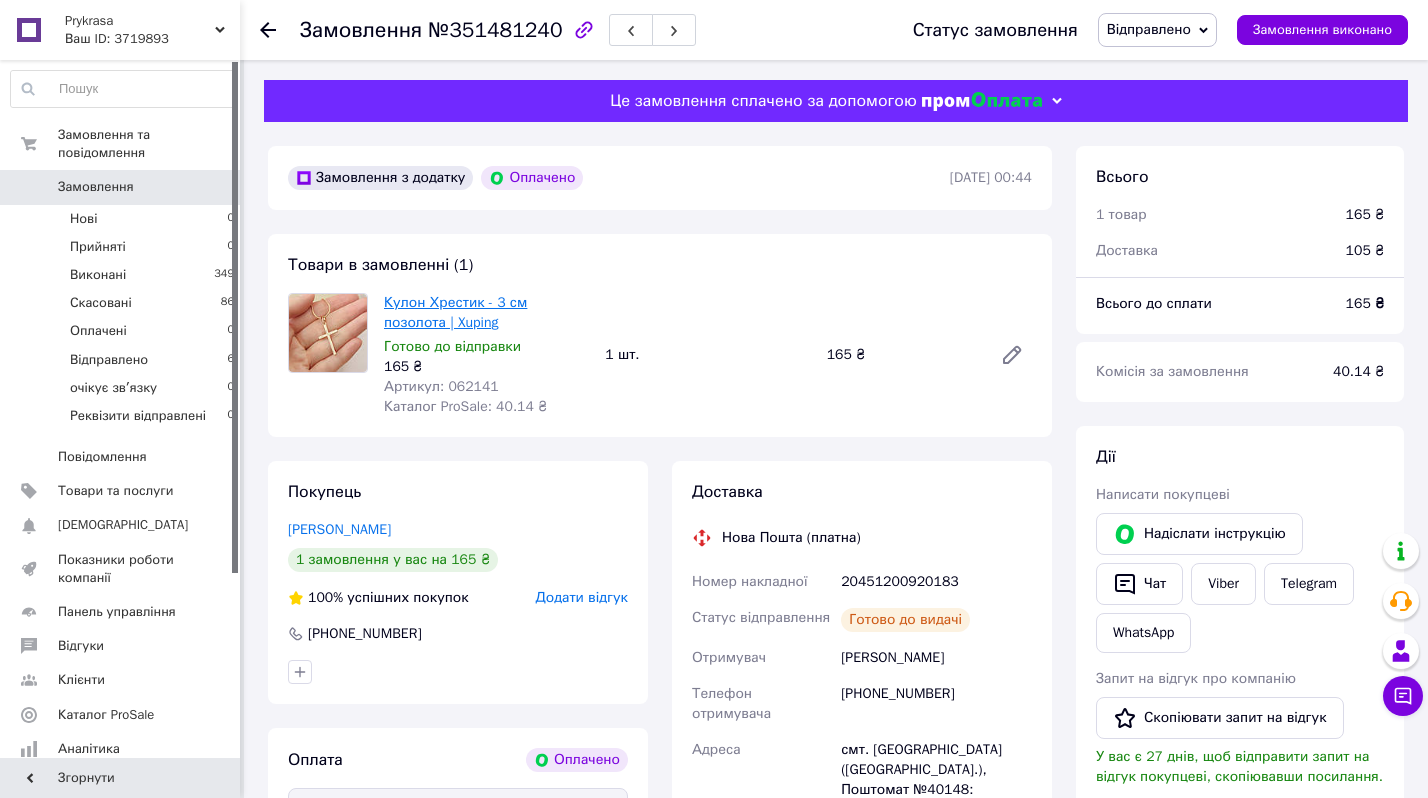click on "Кулон Хрестик - 3 см позолота | Xuping" at bounding box center (455, 312) 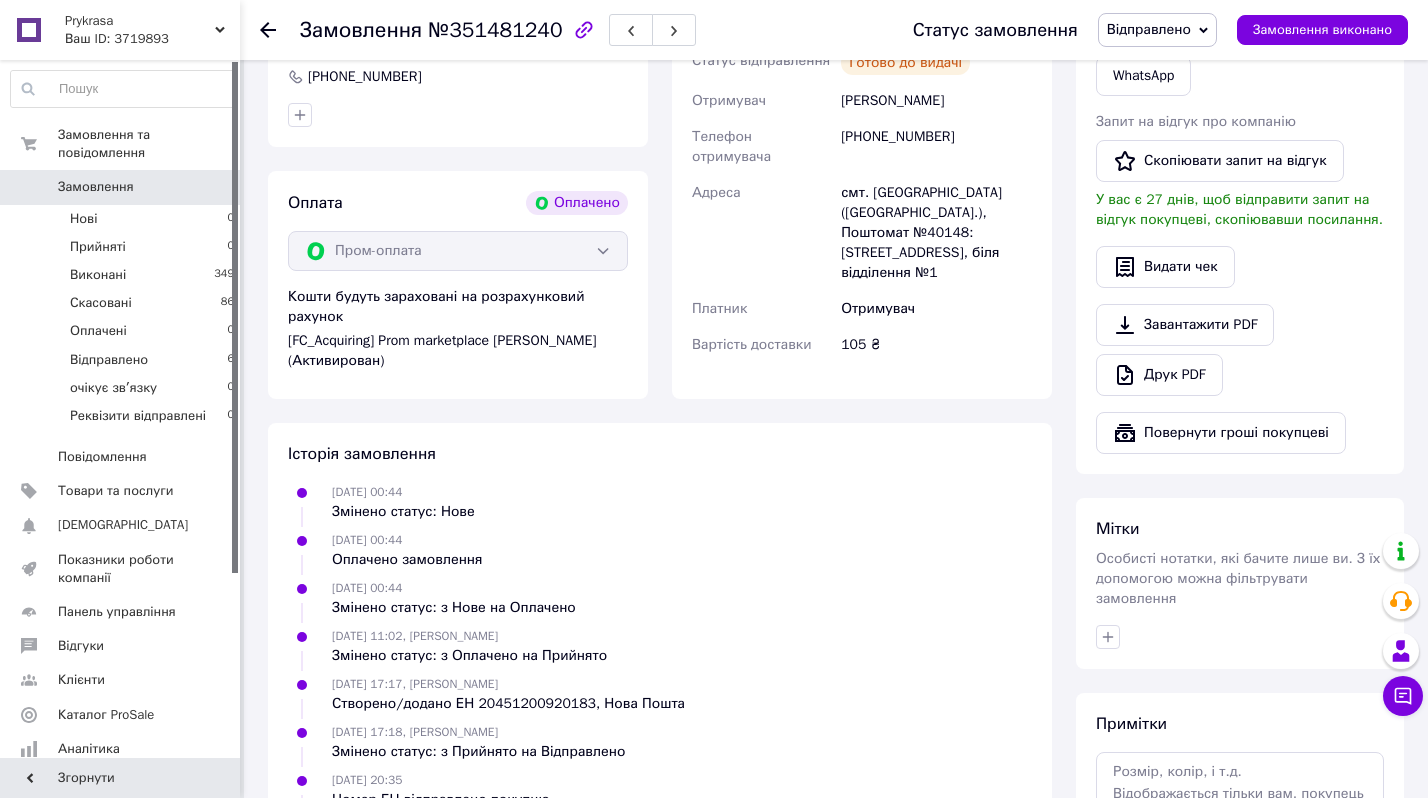 scroll, scrollTop: 741, scrollLeft: 0, axis: vertical 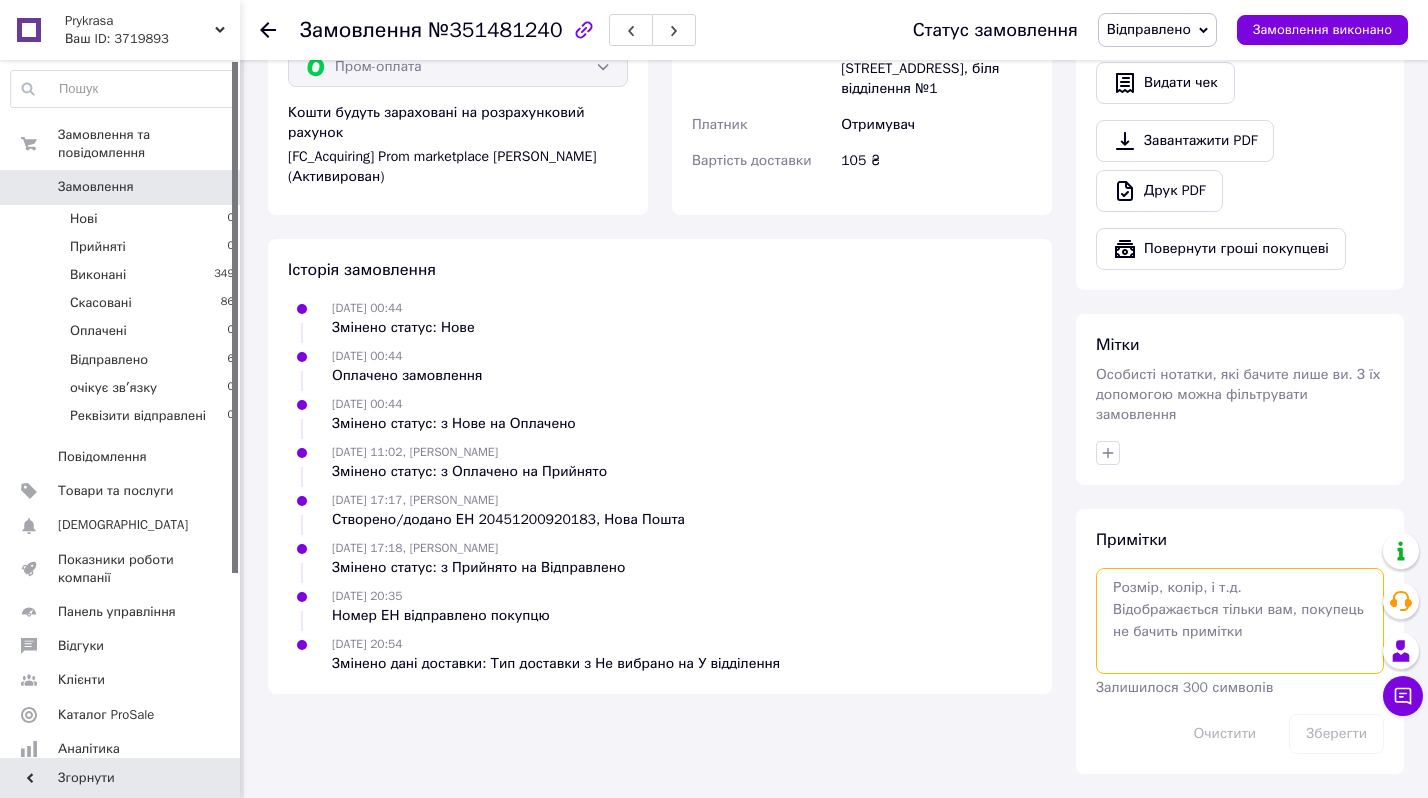 click at bounding box center (1240, 621) 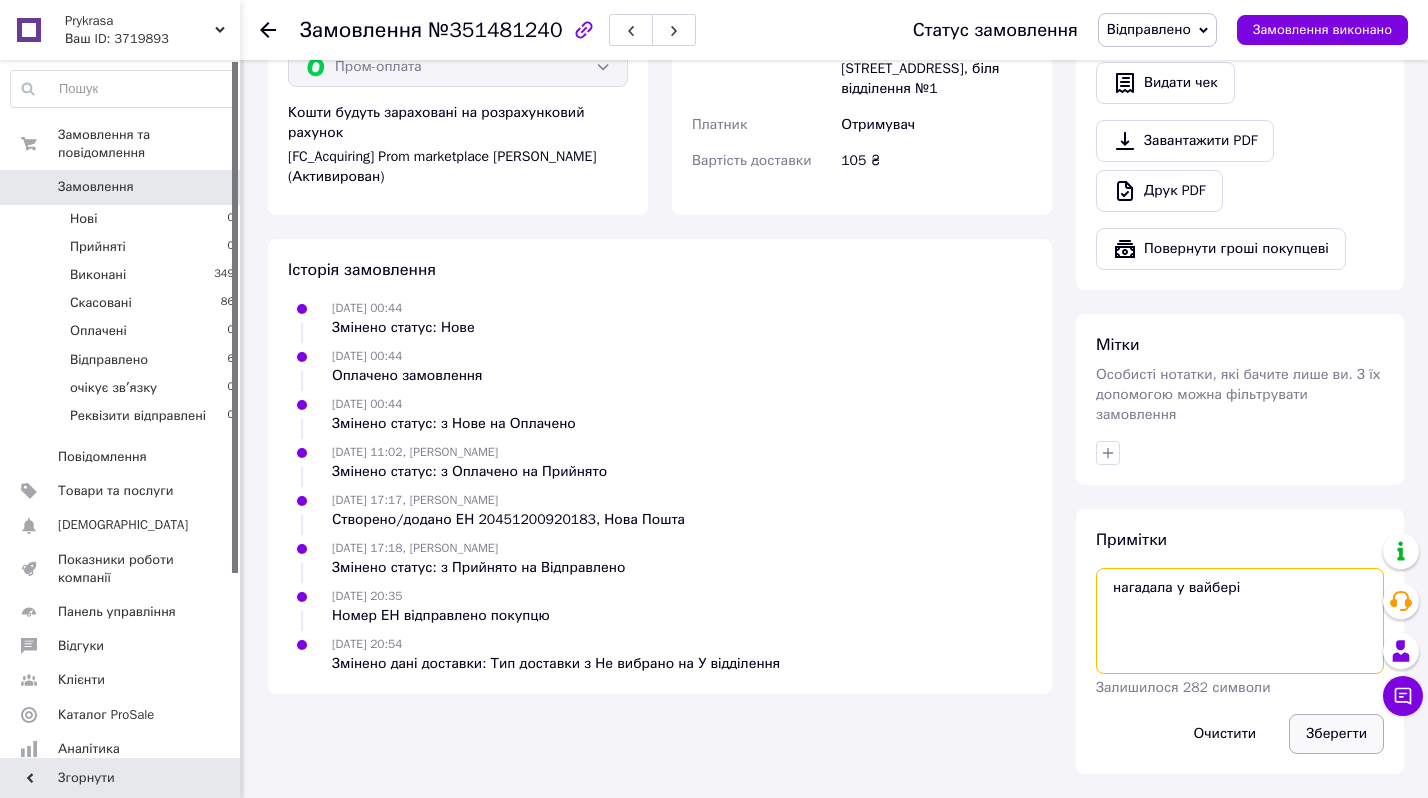 type on "нагадала у вайбері" 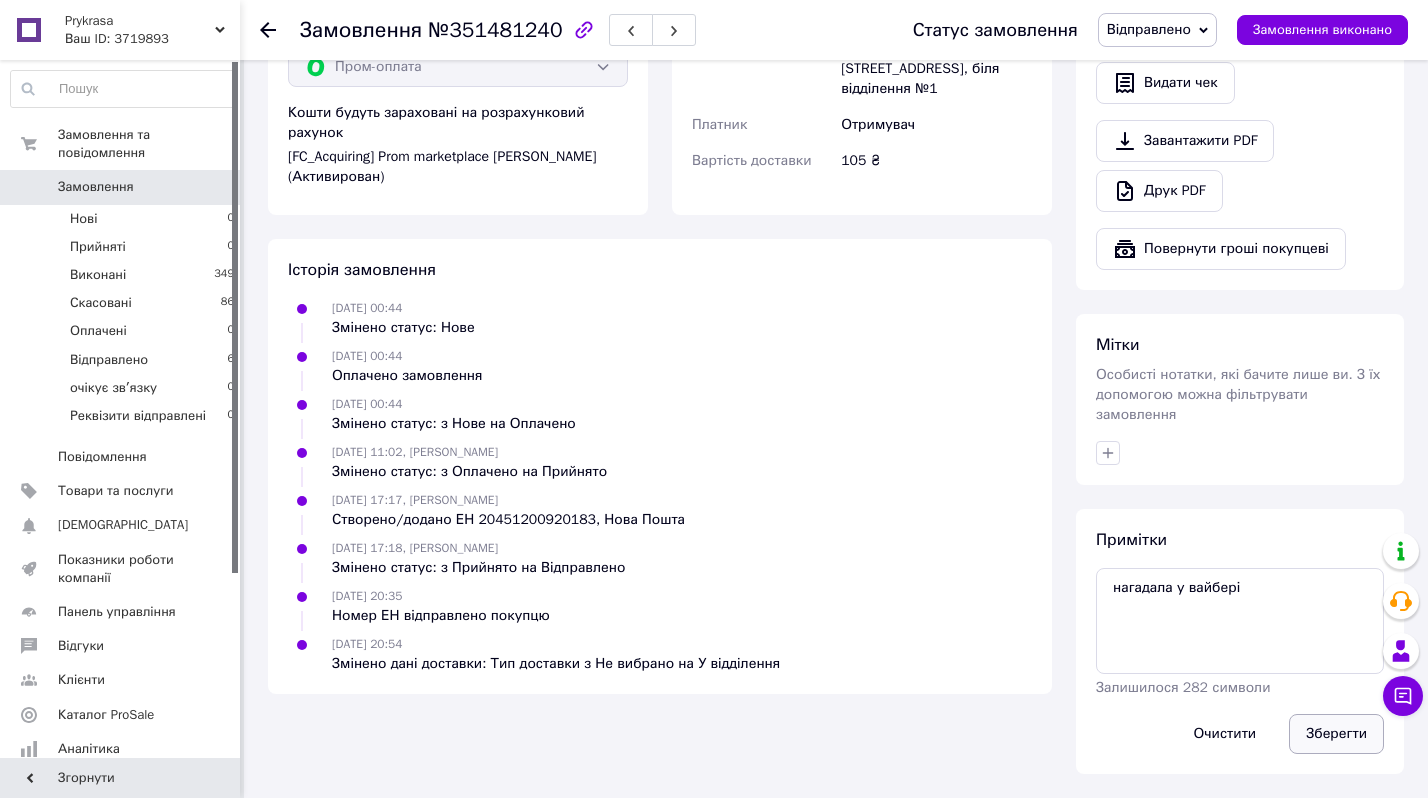 click on "Зберегти" at bounding box center [1336, 734] 